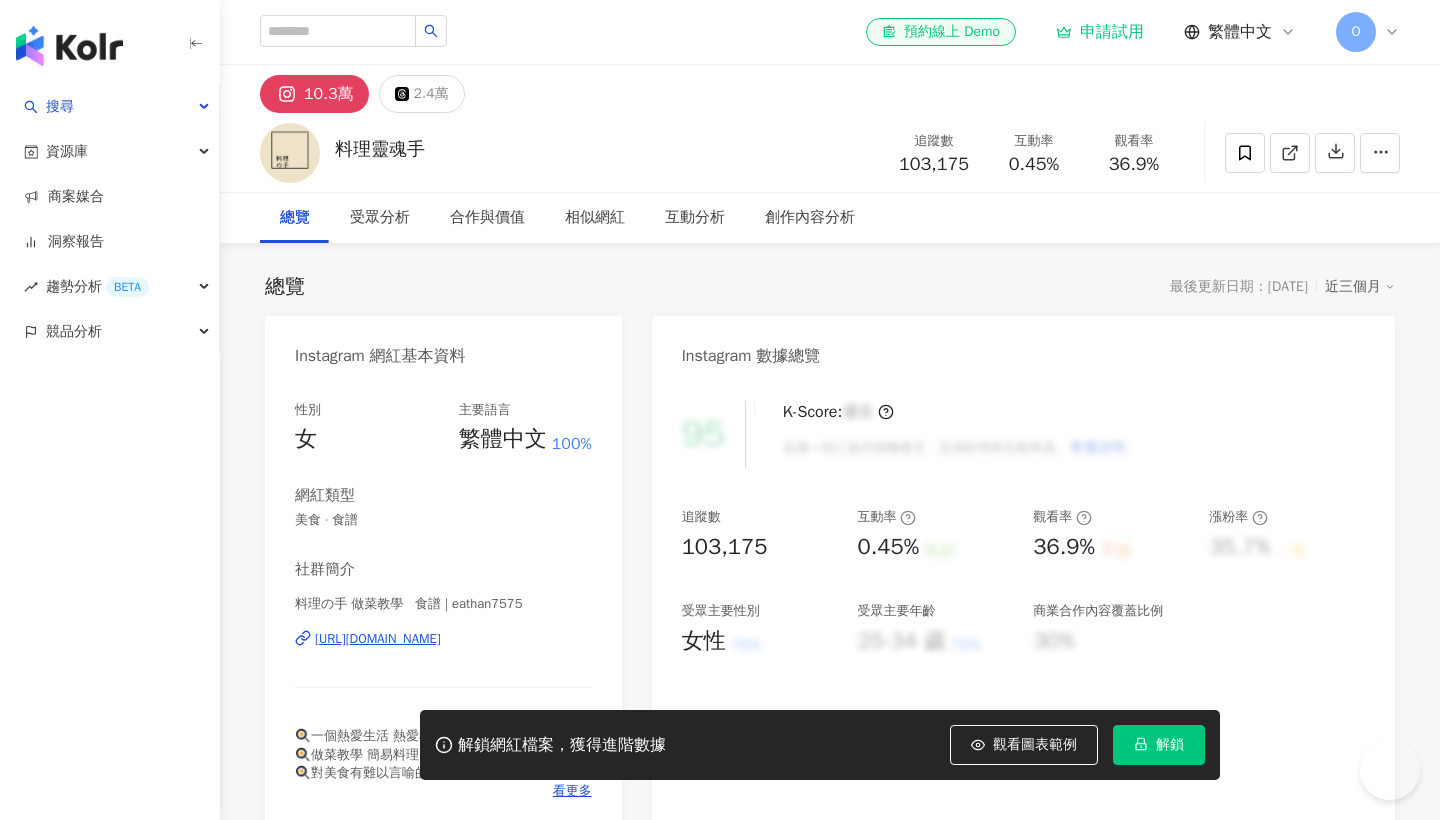 scroll, scrollTop: 0, scrollLeft: 0, axis: both 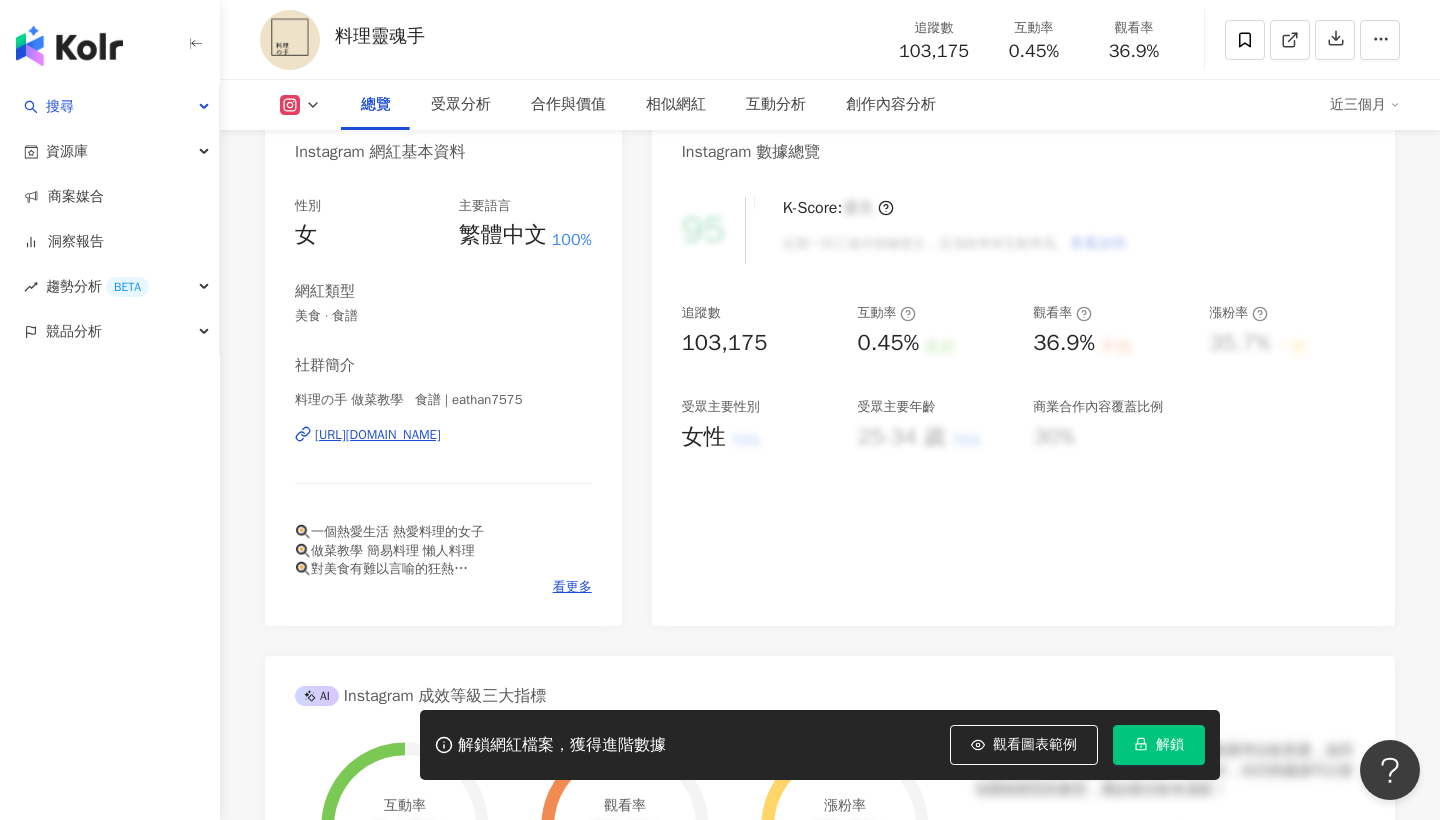 click on "總覽 受眾分析 合作與價值 相似網紅 互動分析 創作內容分析 近三個月" at bounding box center [830, 105] 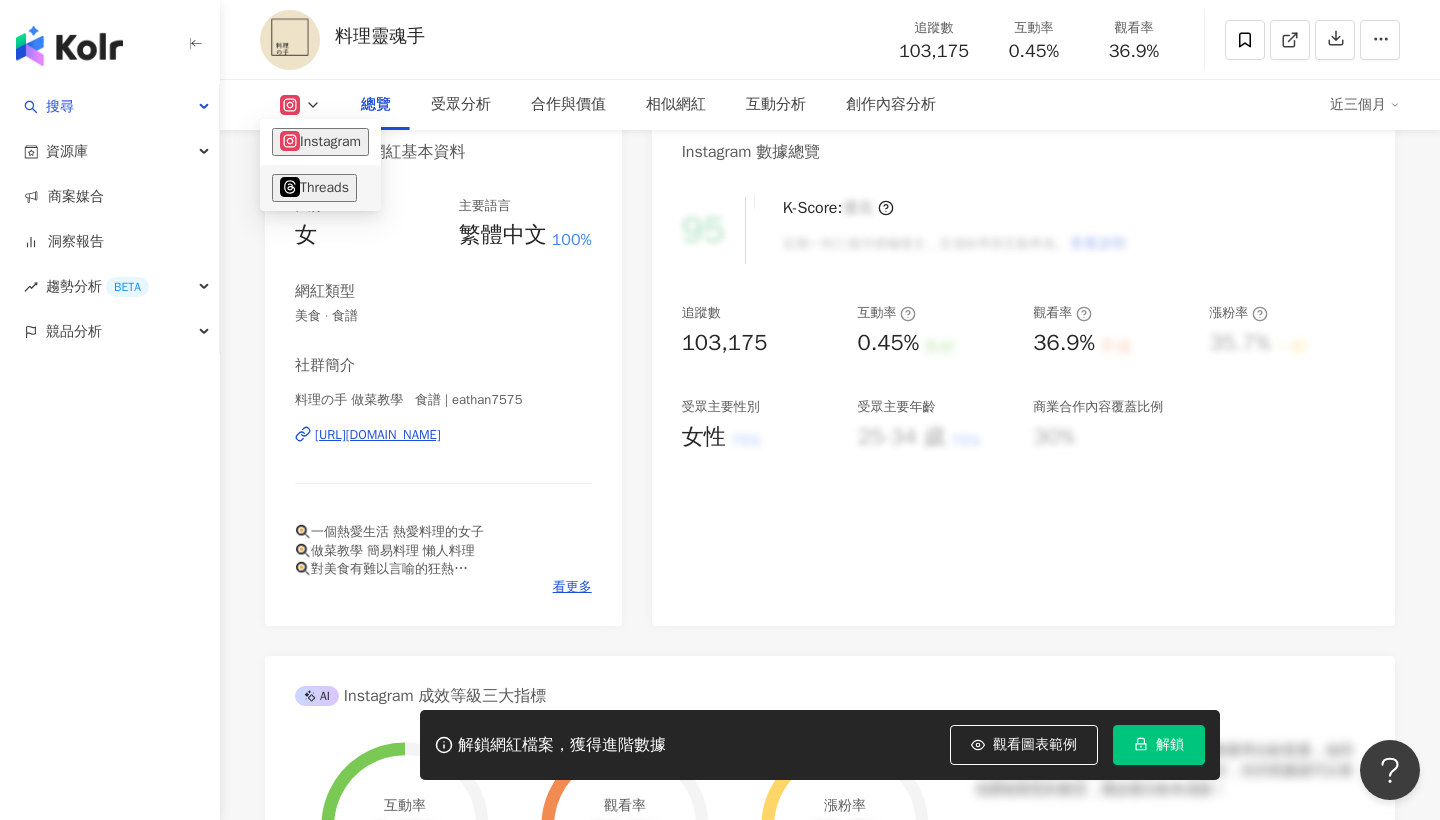 click on "Threads" at bounding box center [314, 188] 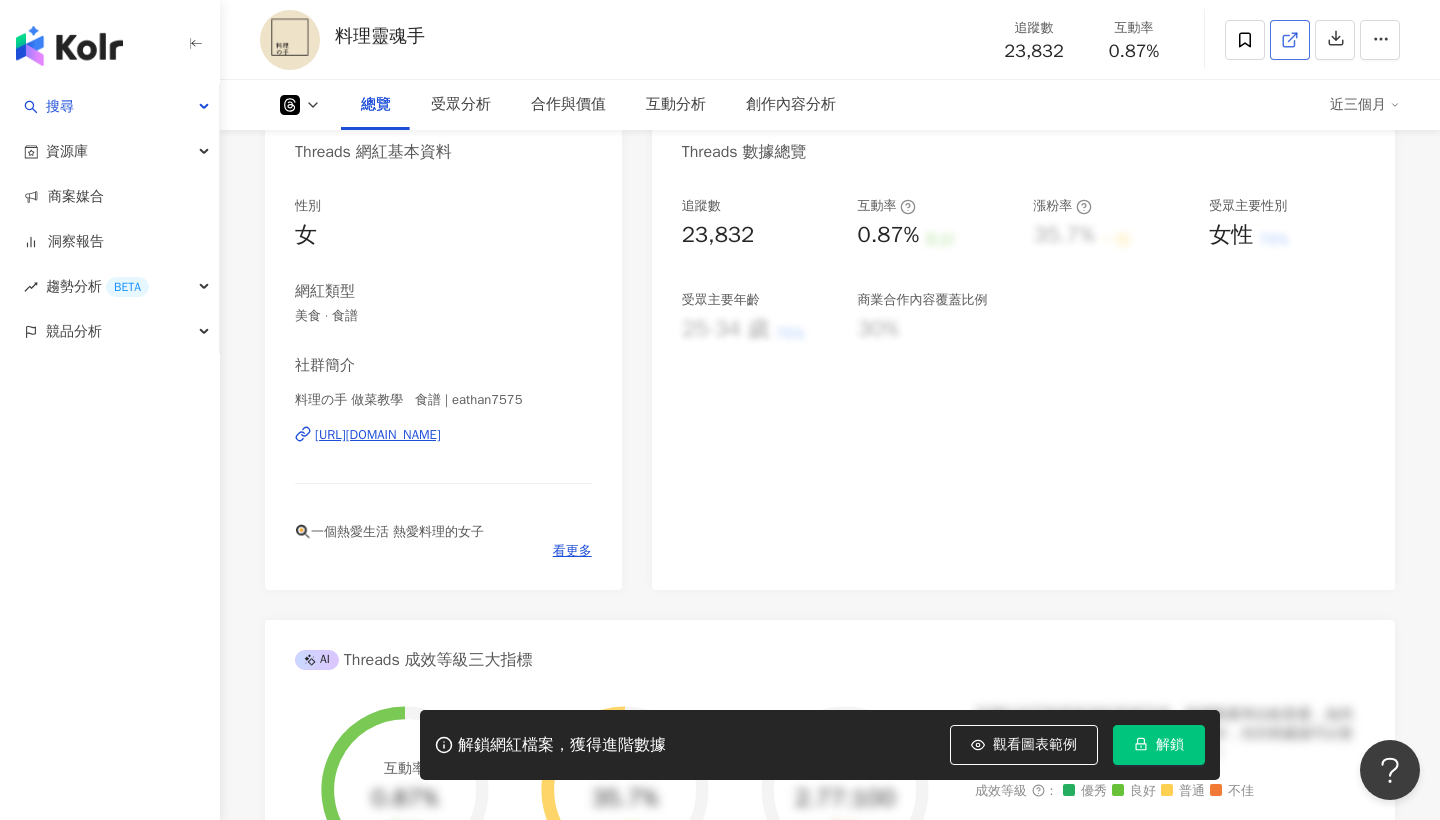 click 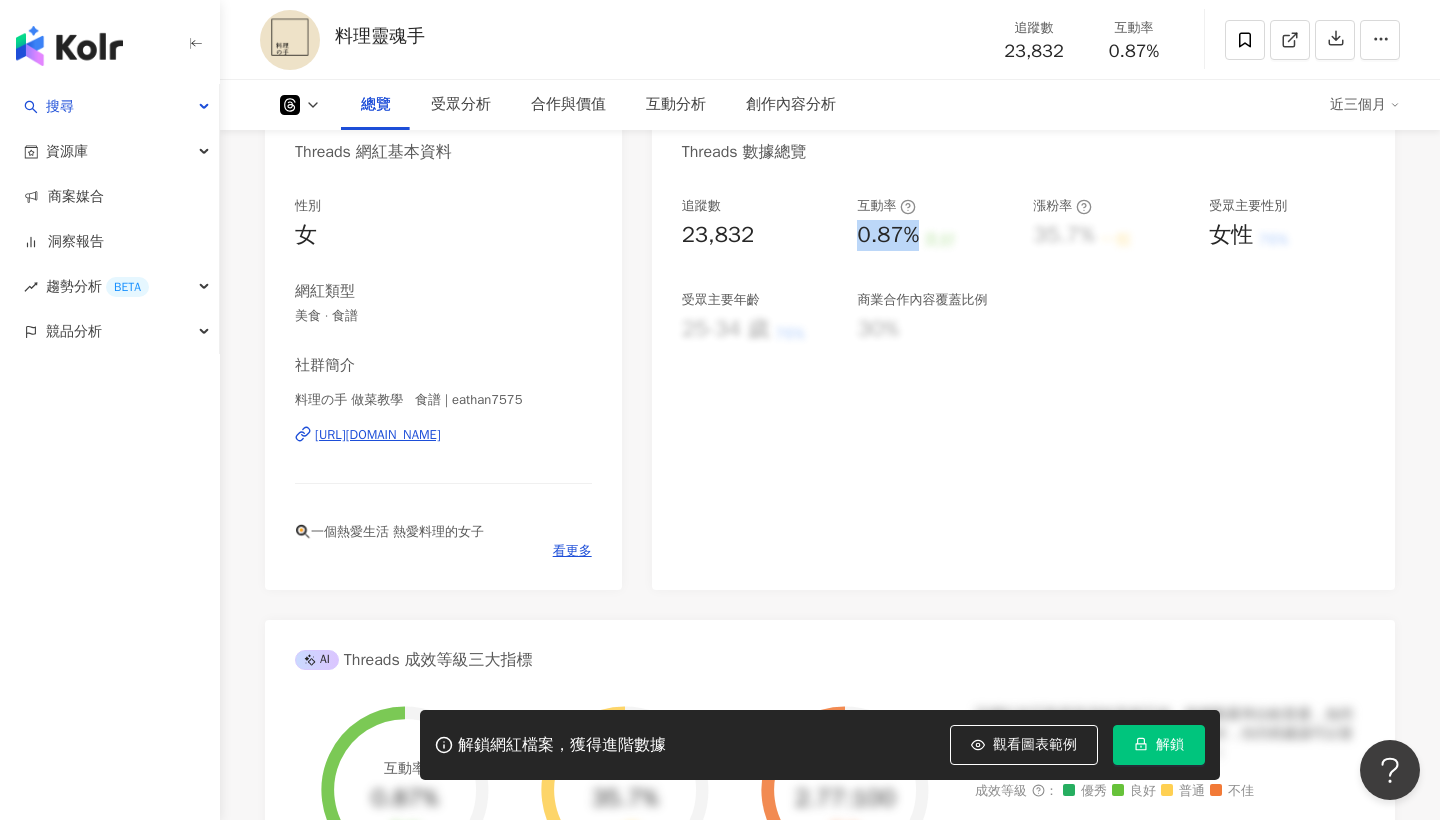drag, startPoint x: 853, startPoint y: 239, endPoint x: 919, endPoint y: 239, distance: 66 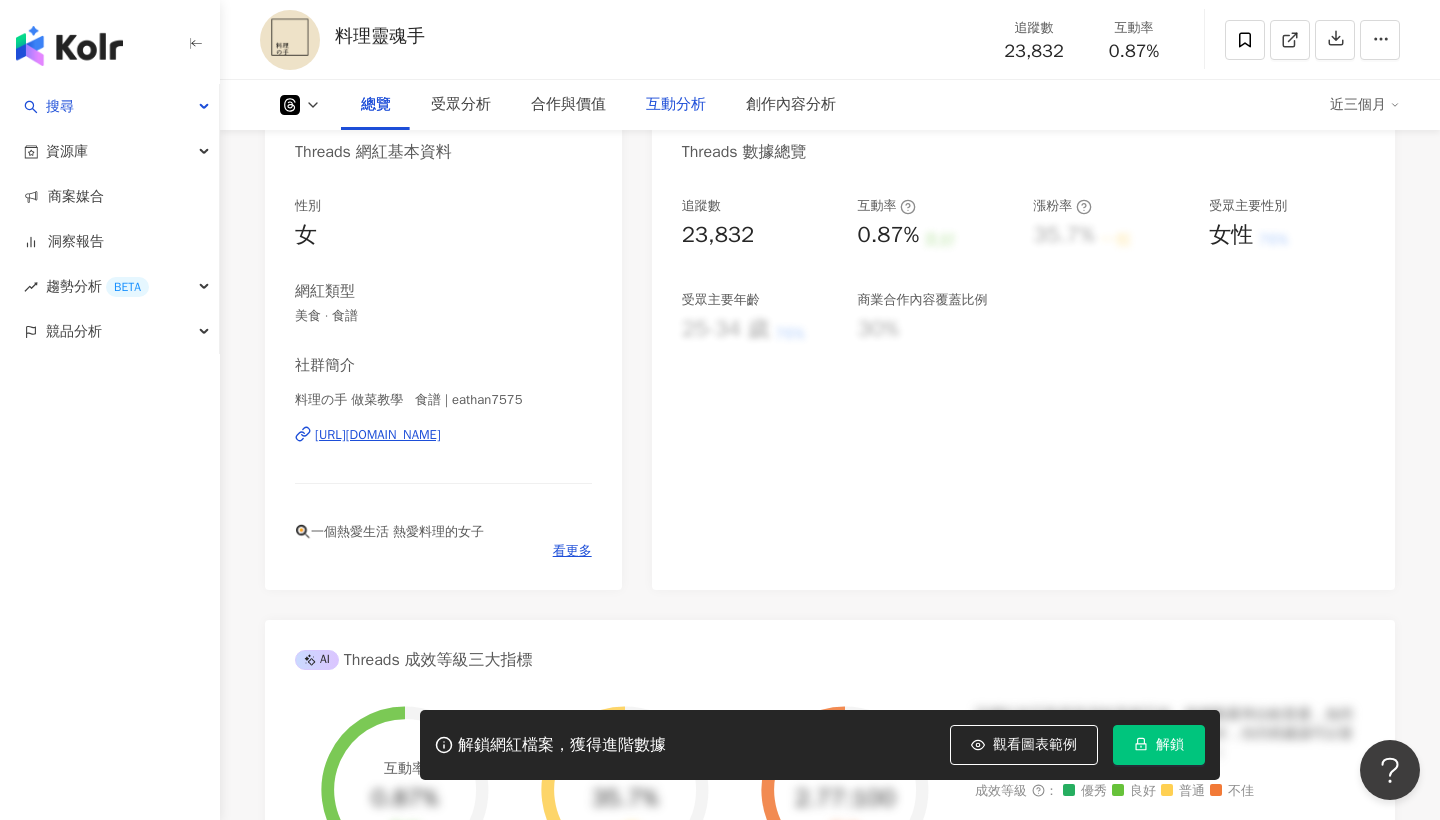 click on "互動分析" at bounding box center (676, 105) 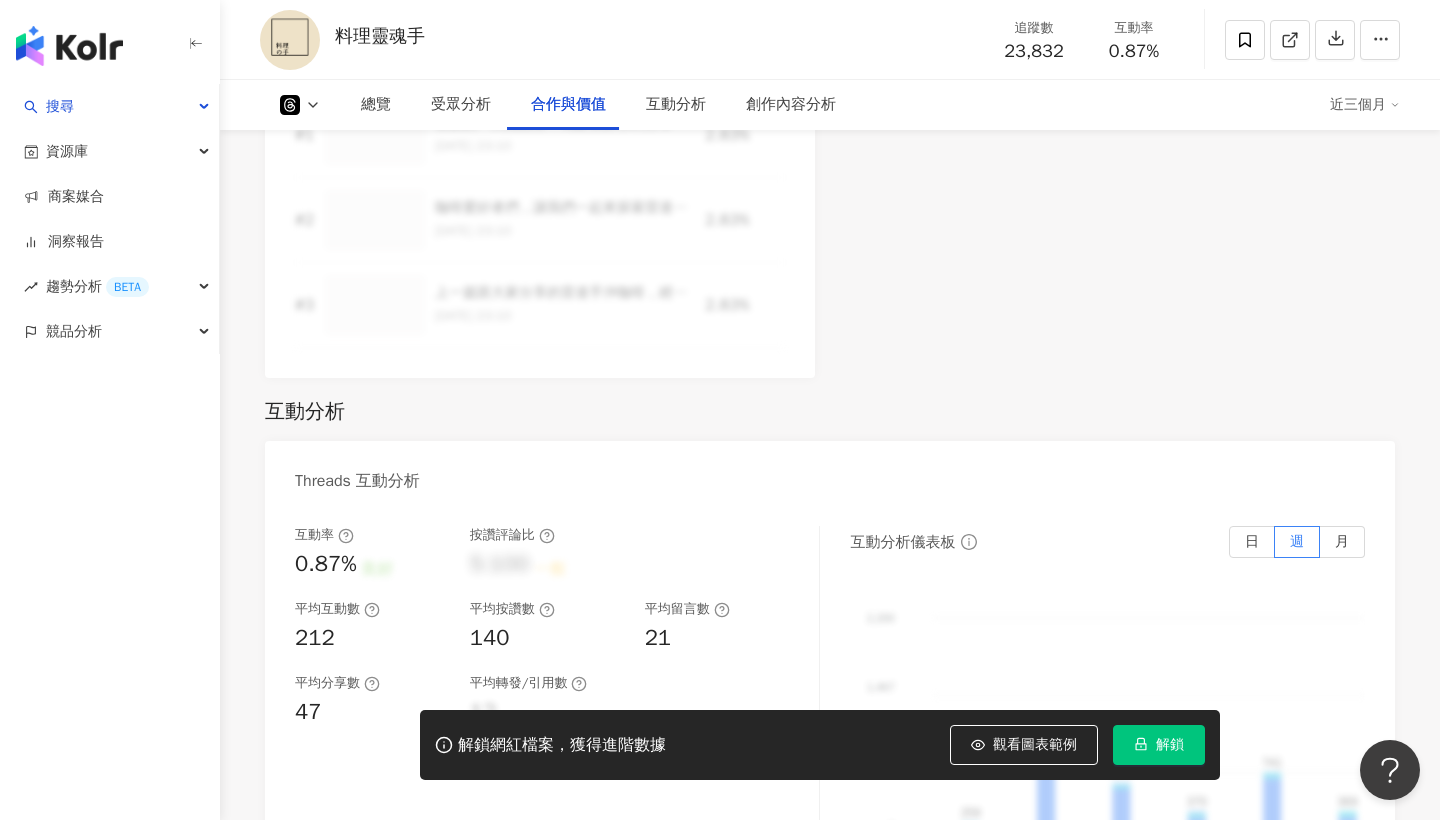 scroll, scrollTop: 2389, scrollLeft: 1, axis: both 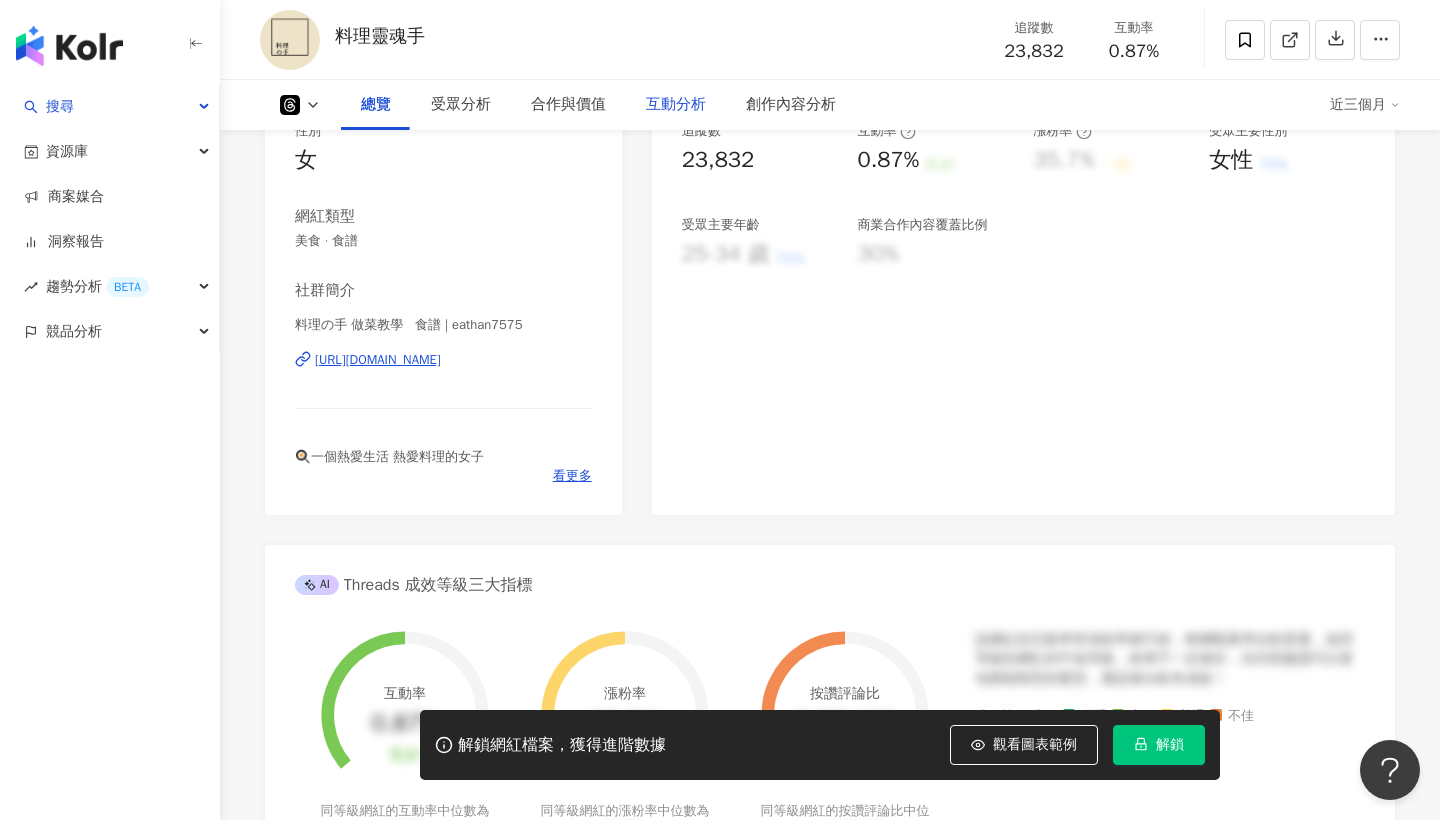 click on "互動分析" at bounding box center (676, 105) 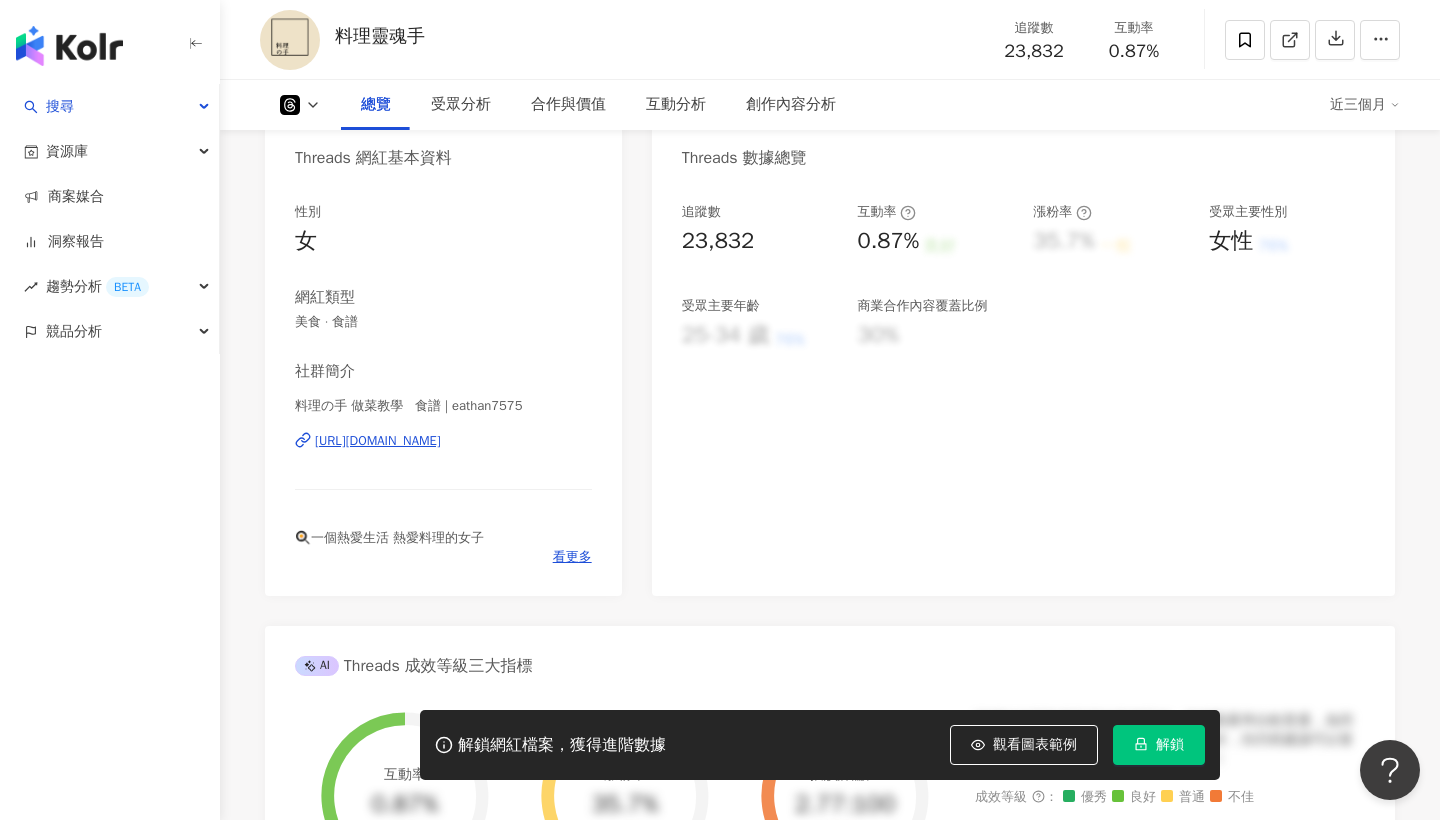 scroll, scrollTop: 163, scrollLeft: 0, axis: vertical 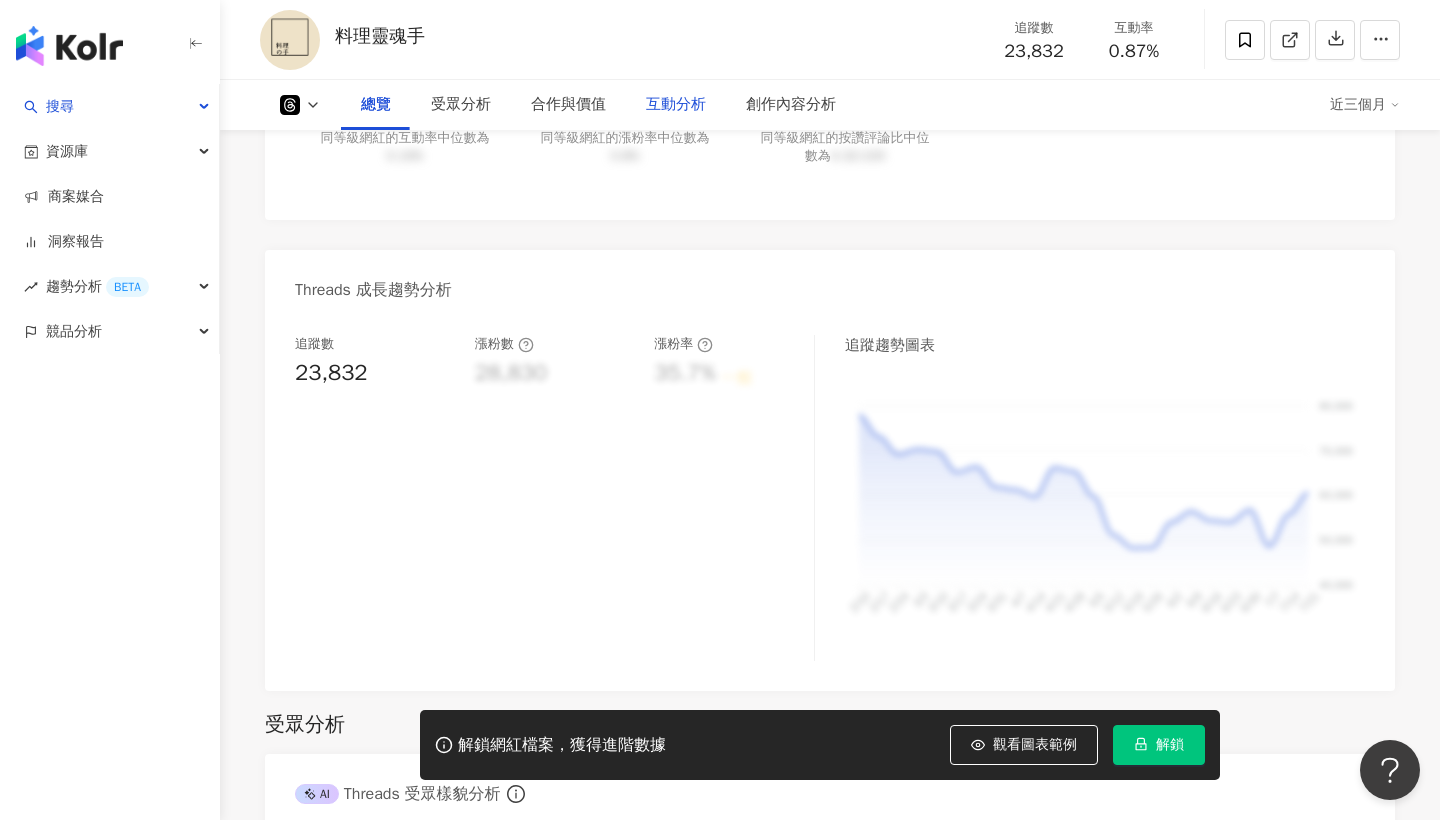 click on "互動分析" at bounding box center (676, 105) 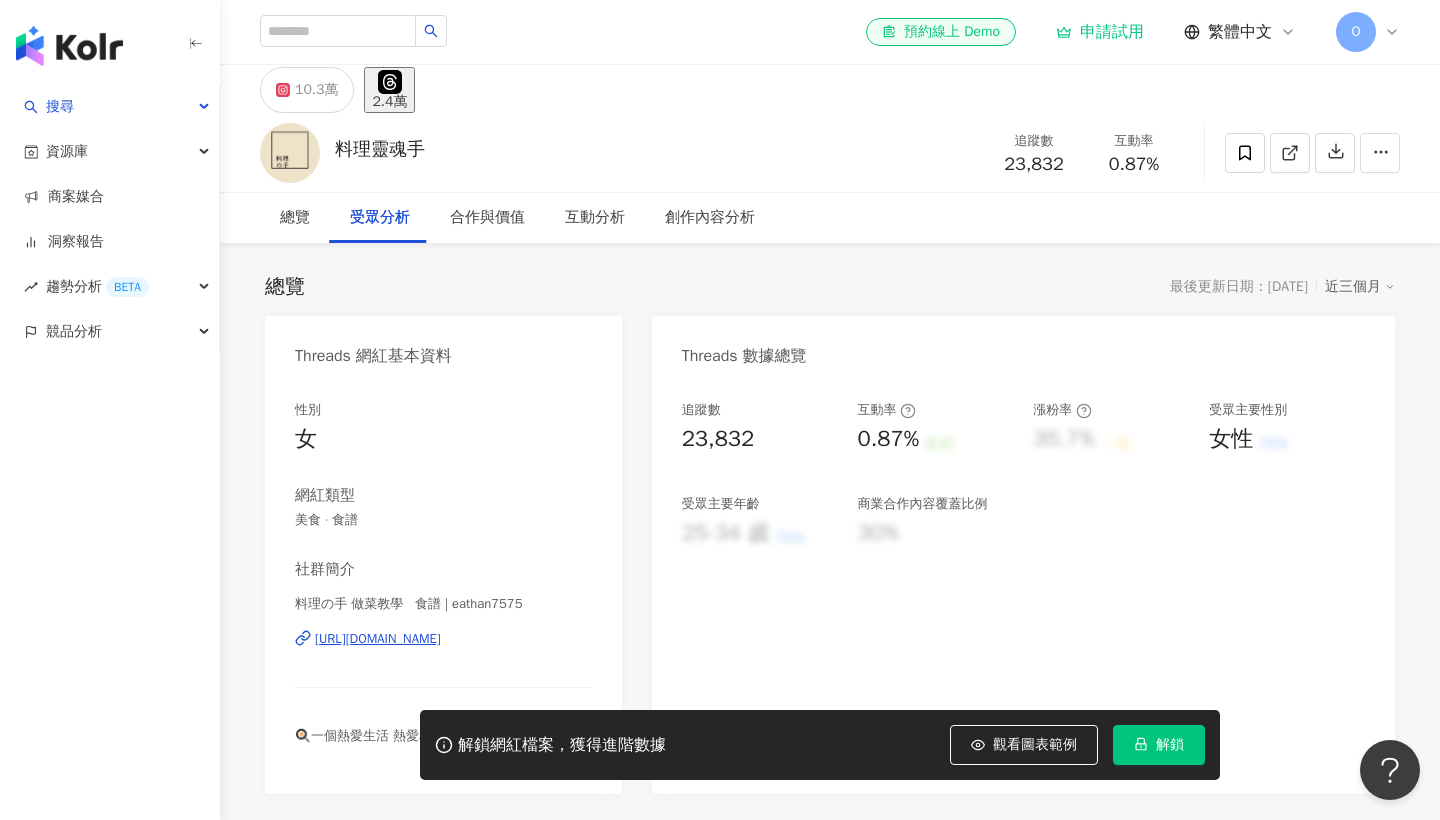 scroll, scrollTop: 0, scrollLeft: 0, axis: both 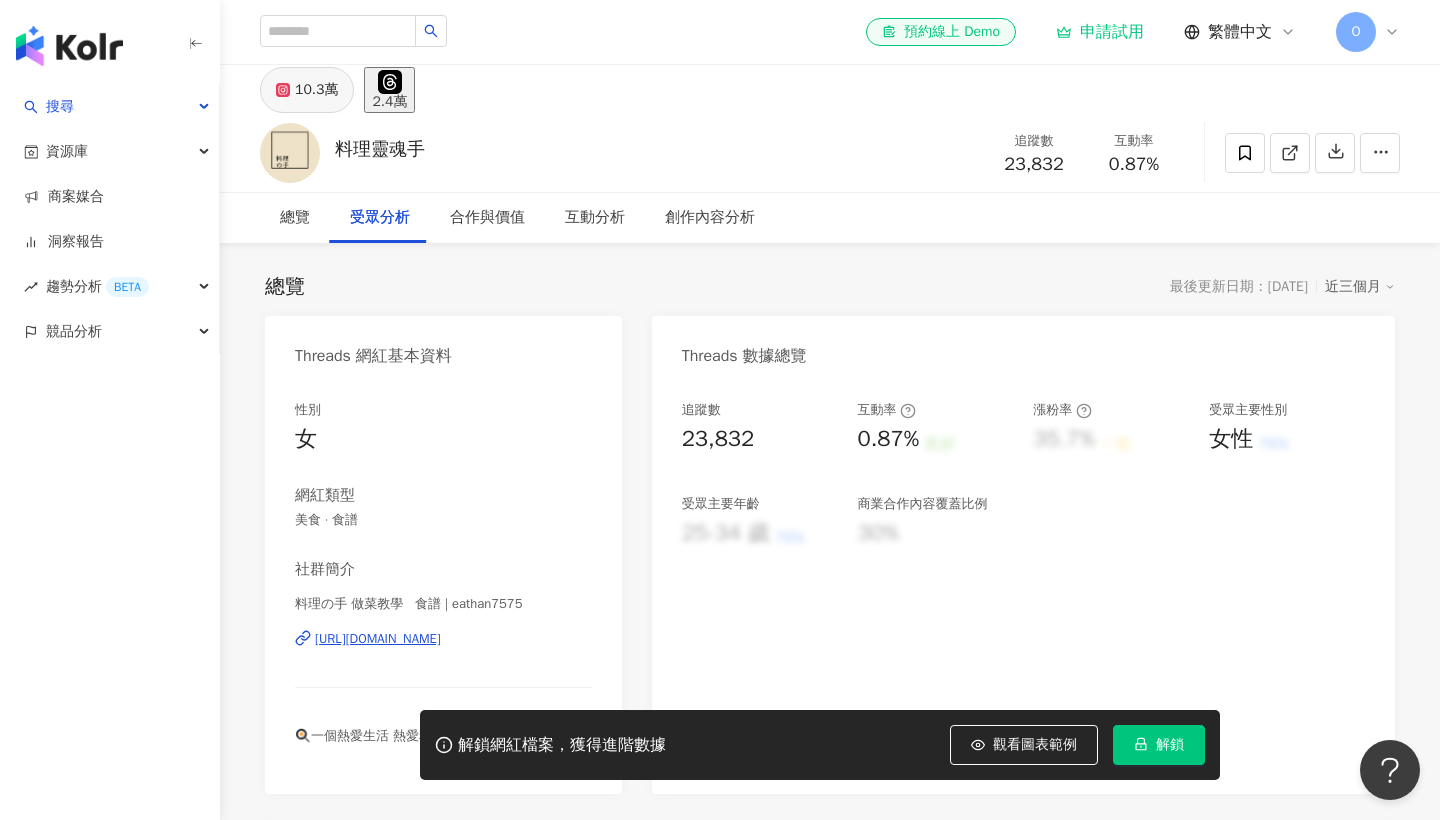 click on "10.3萬" at bounding box center [316, 90] 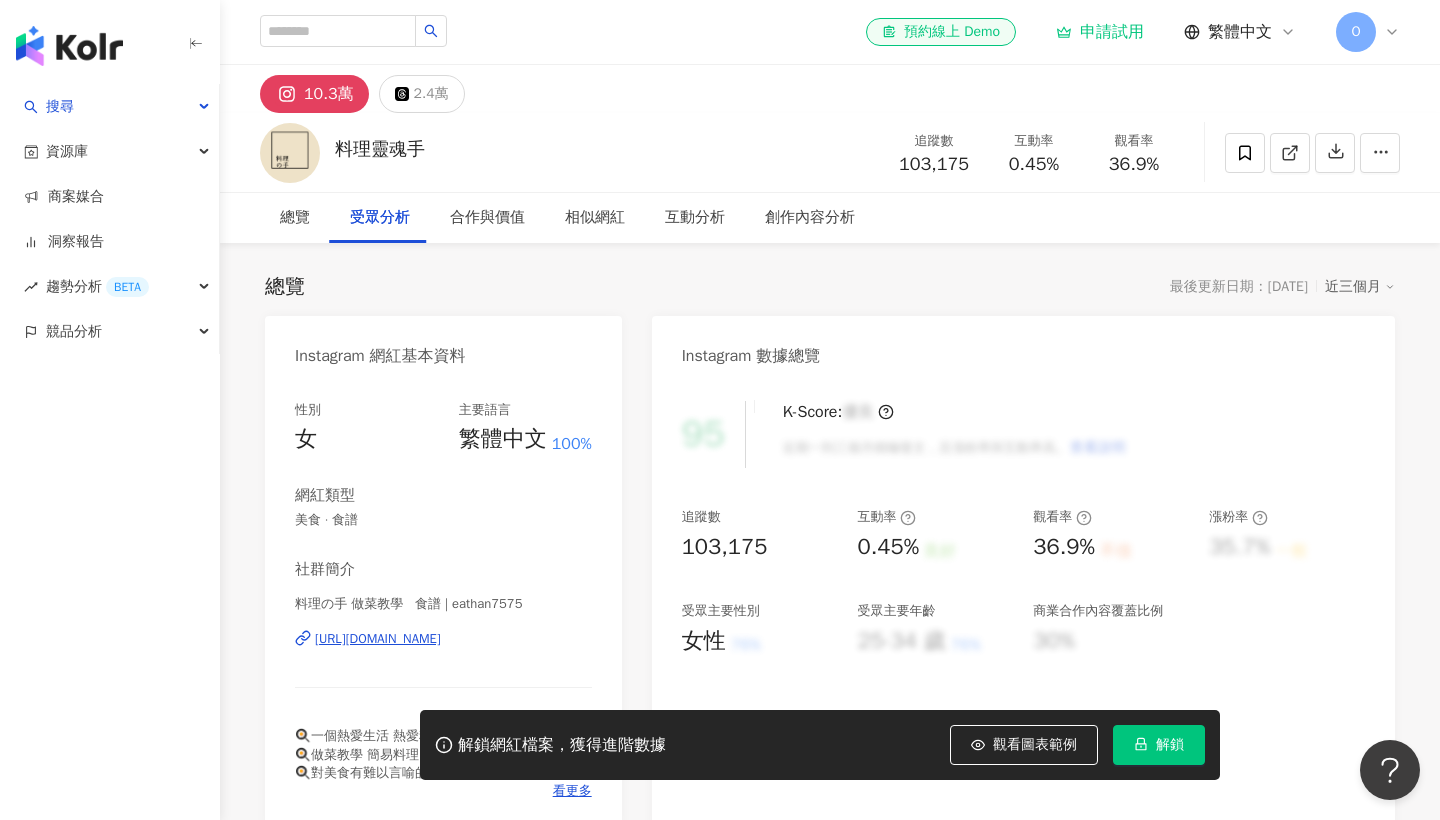 scroll, scrollTop: 90, scrollLeft: 0, axis: vertical 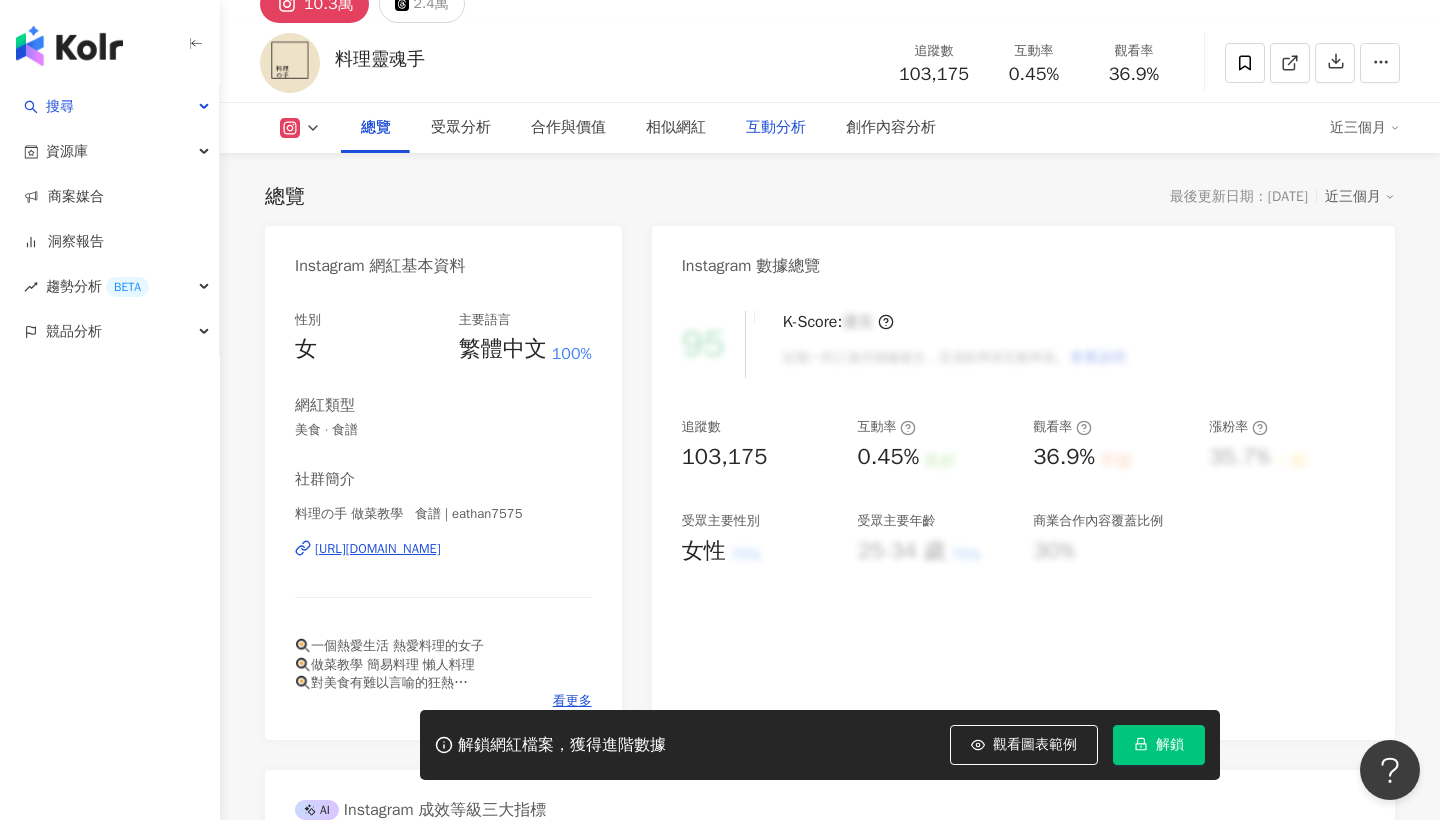 click on "互動分析" at bounding box center [776, 128] 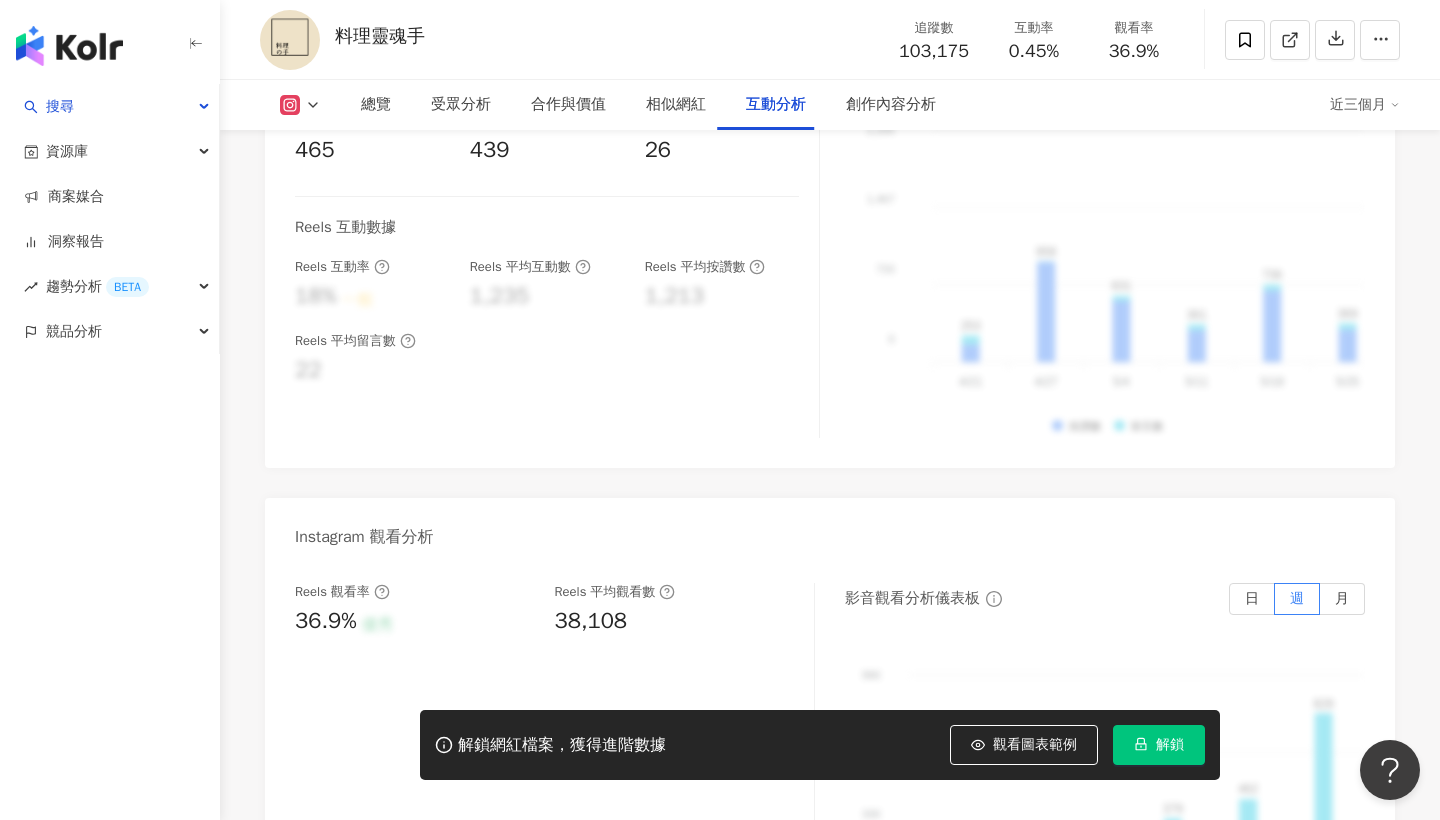scroll, scrollTop: 4124, scrollLeft: 0, axis: vertical 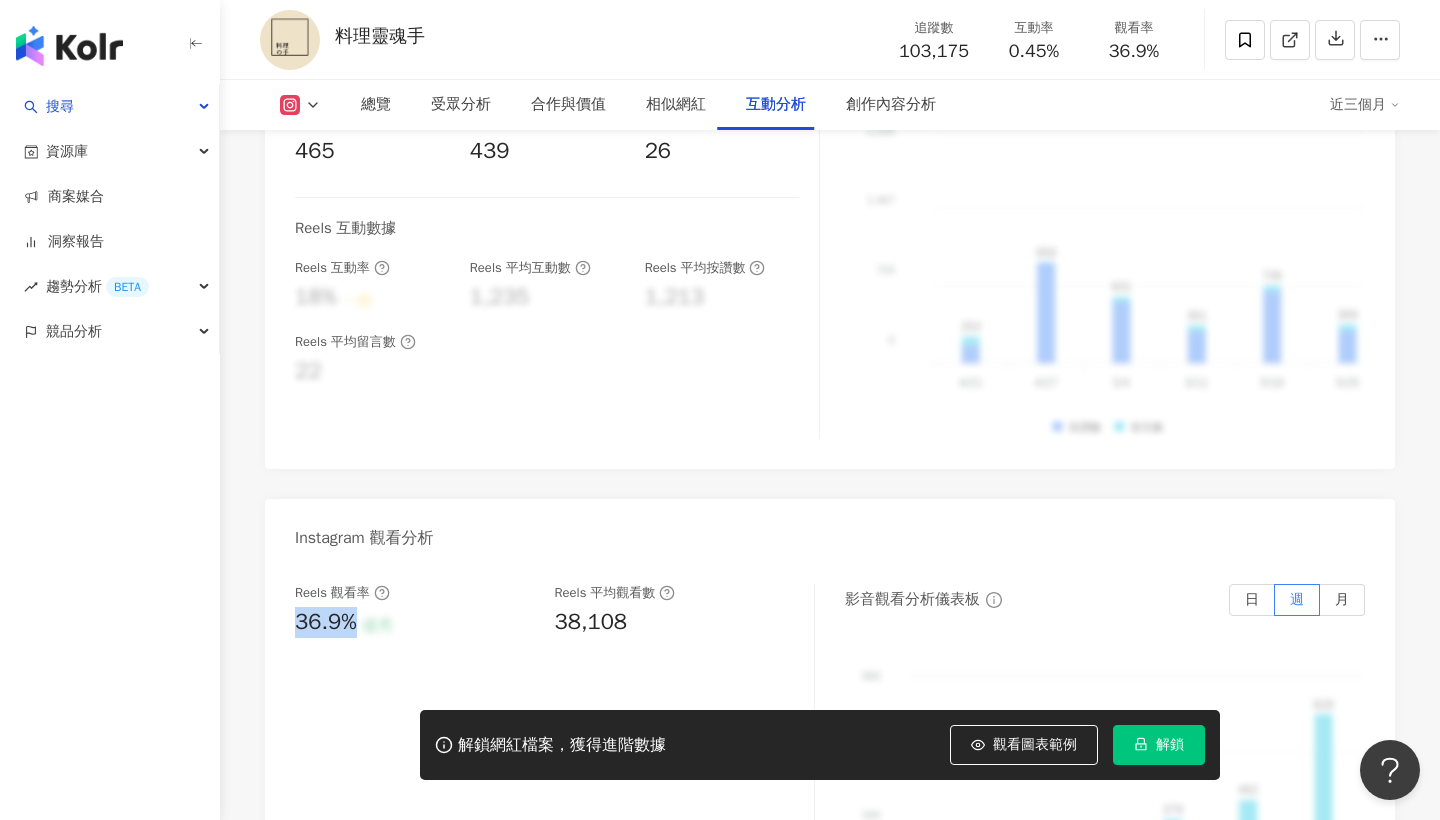 drag, startPoint x: 296, startPoint y: 616, endPoint x: 355, endPoint y: 613, distance: 59.07622 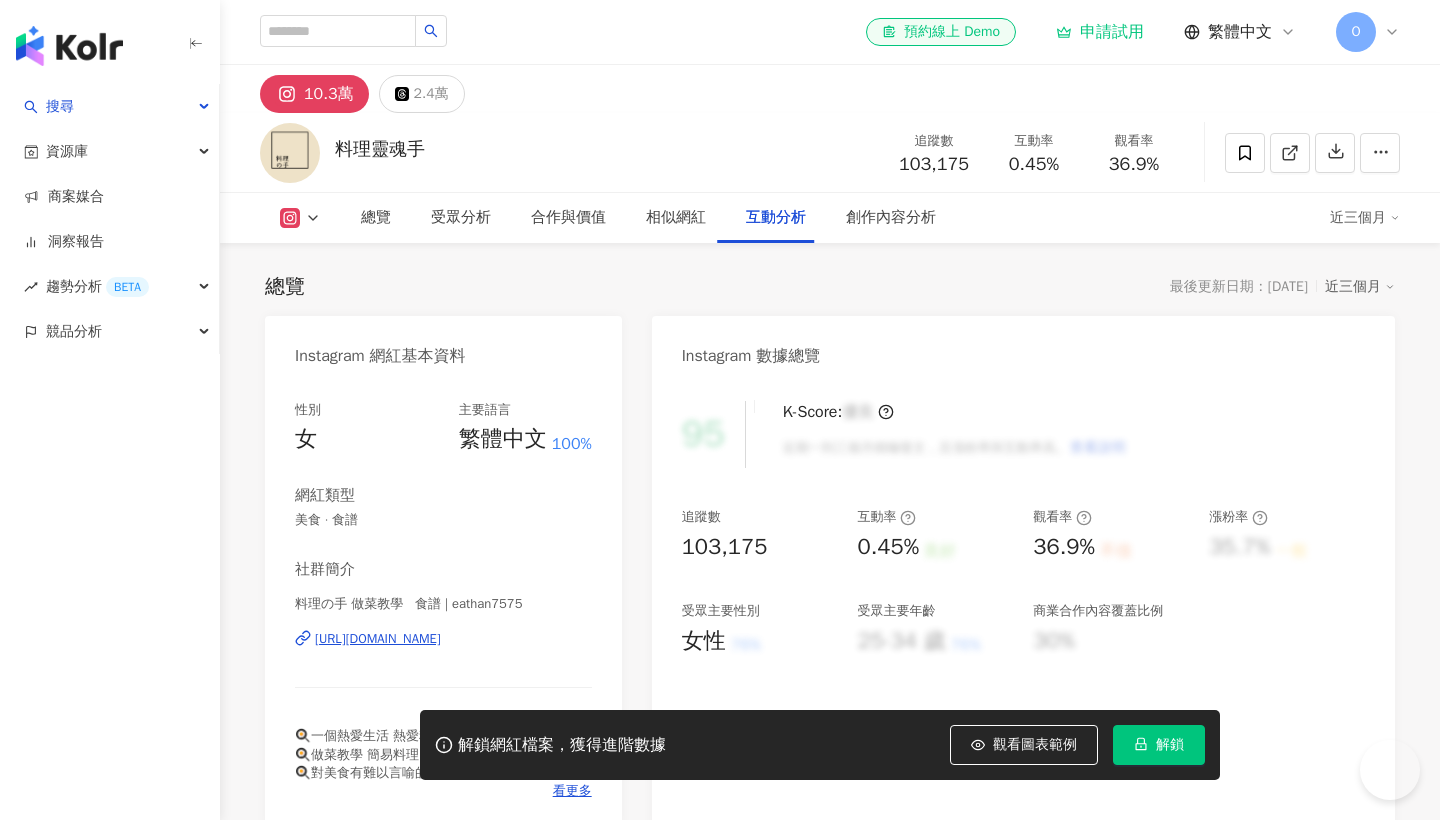 scroll, scrollTop: 3943, scrollLeft: 0, axis: vertical 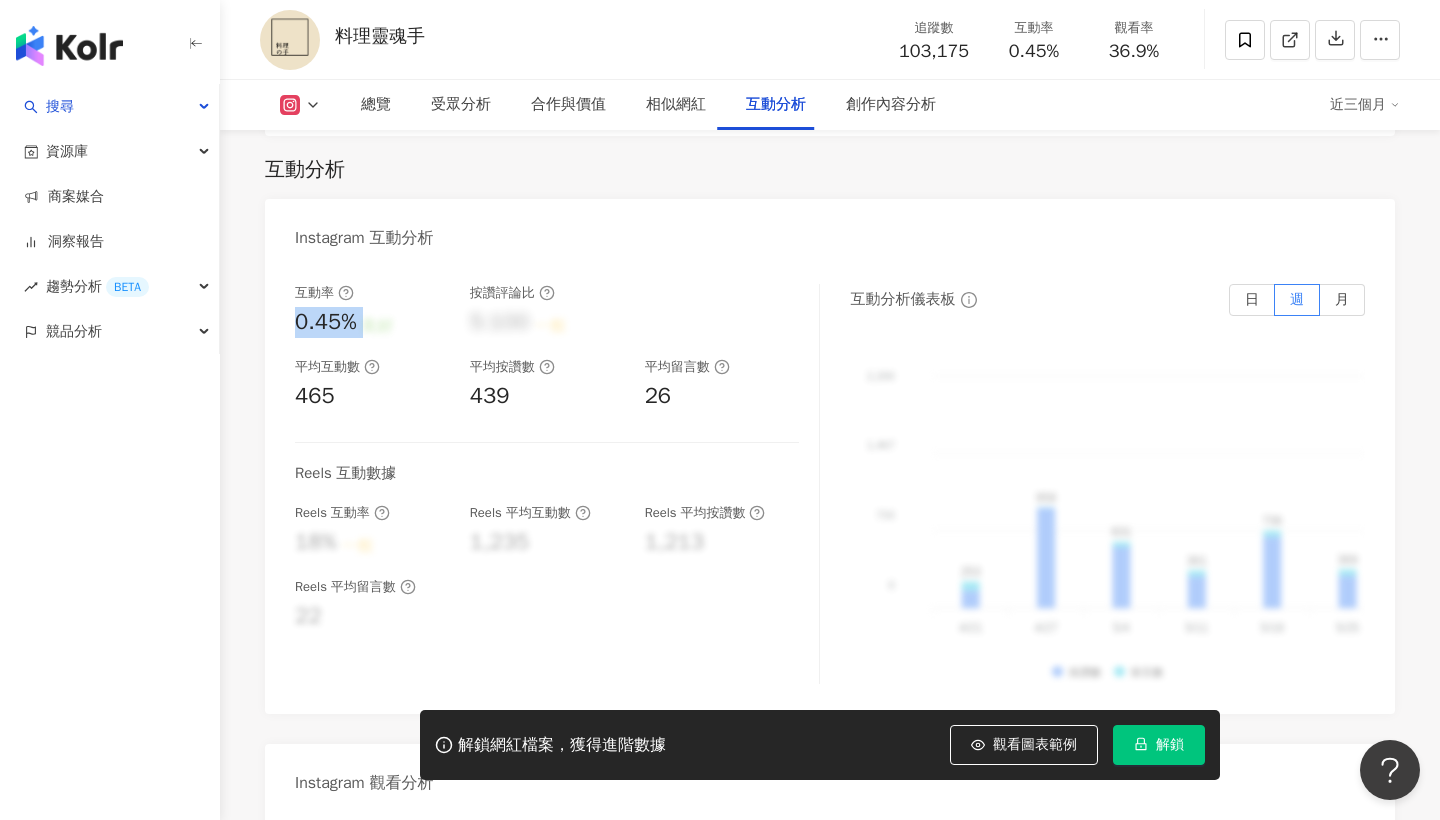 drag, startPoint x: 291, startPoint y: 317, endPoint x: 366, endPoint y: 319, distance: 75.026665 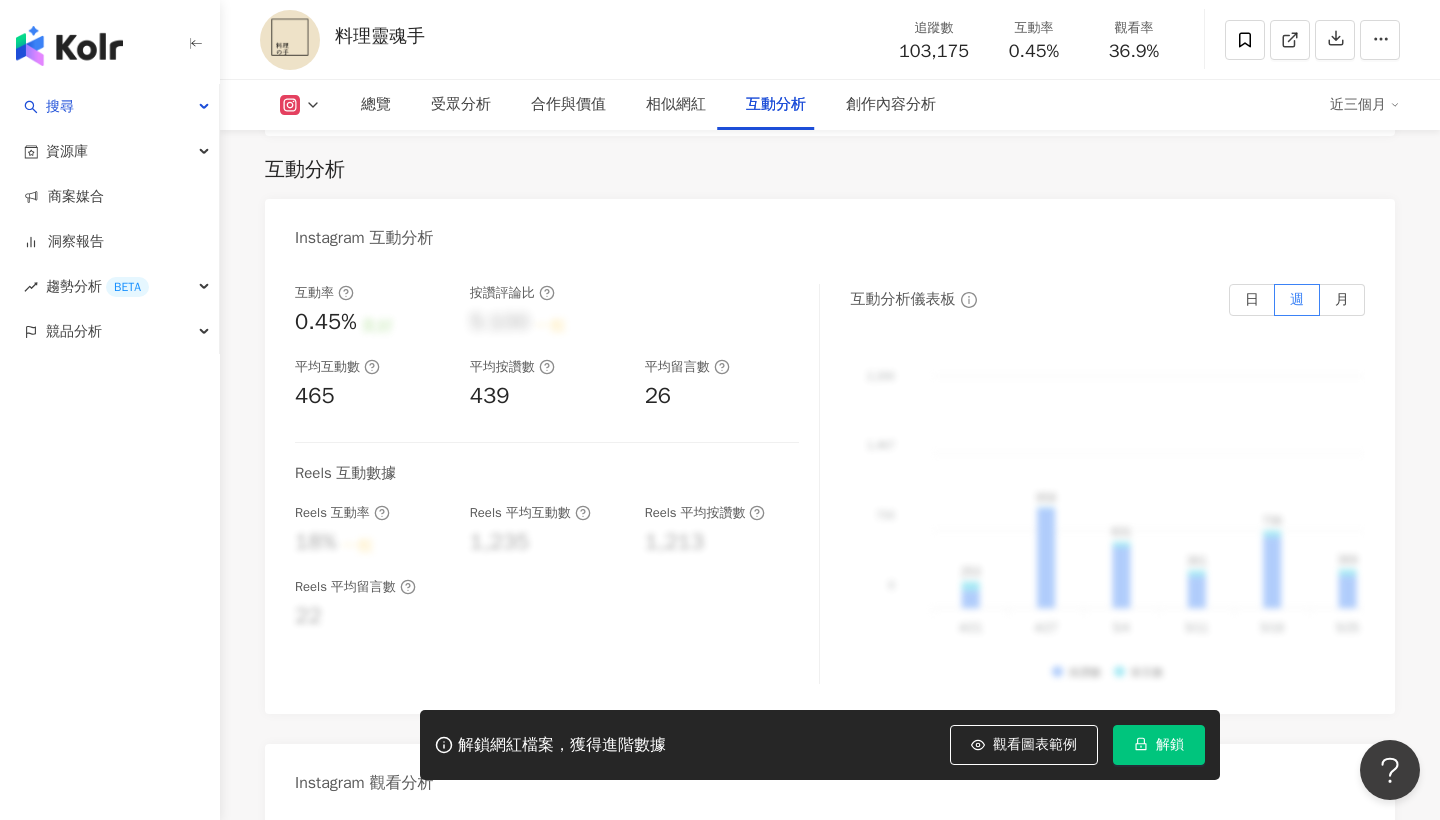 click on "良好" at bounding box center (378, 326) 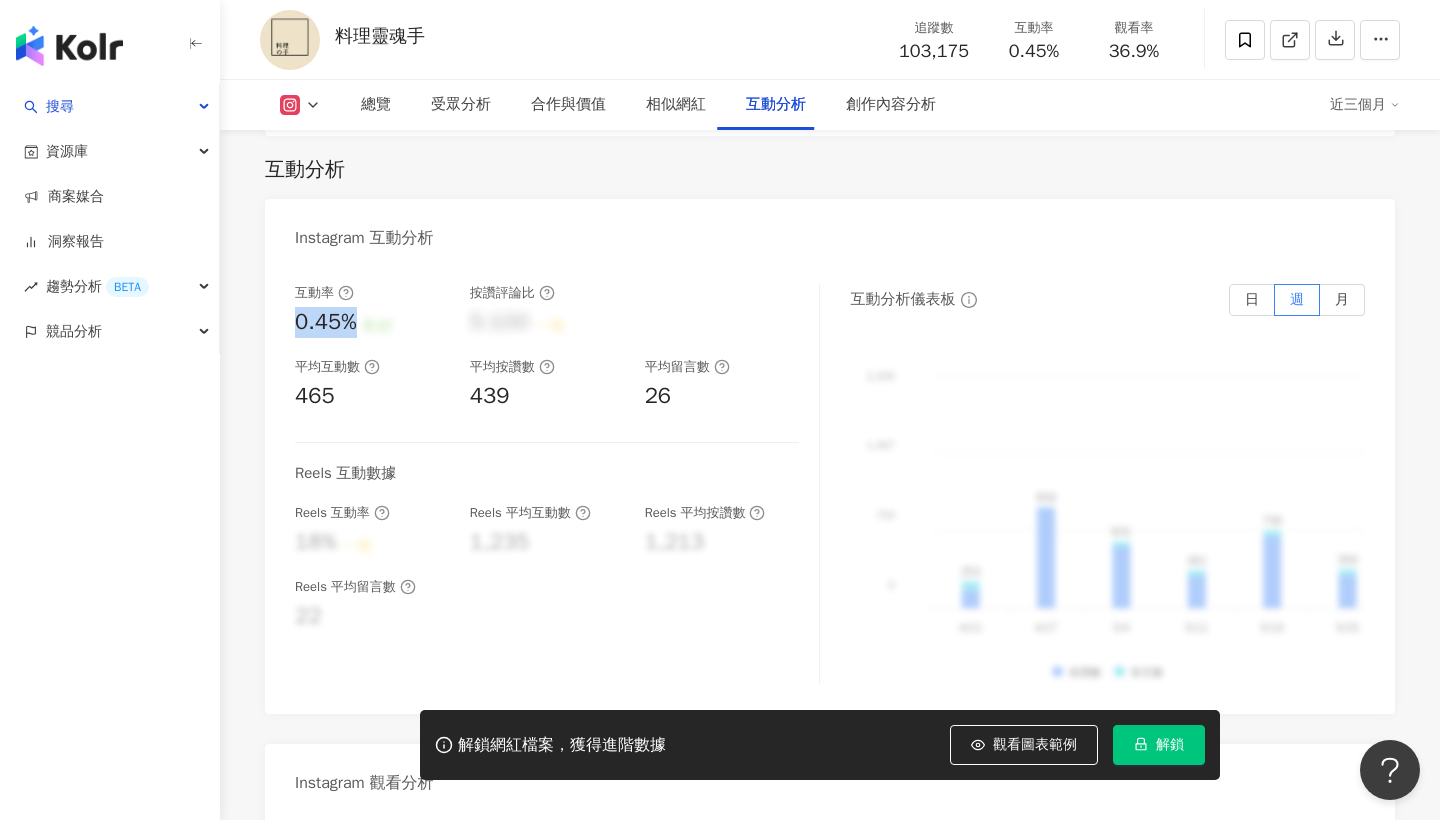 drag, startPoint x: 296, startPoint y: 316, endPoint x: 362, endPoint y: 314, distance: 66.0303 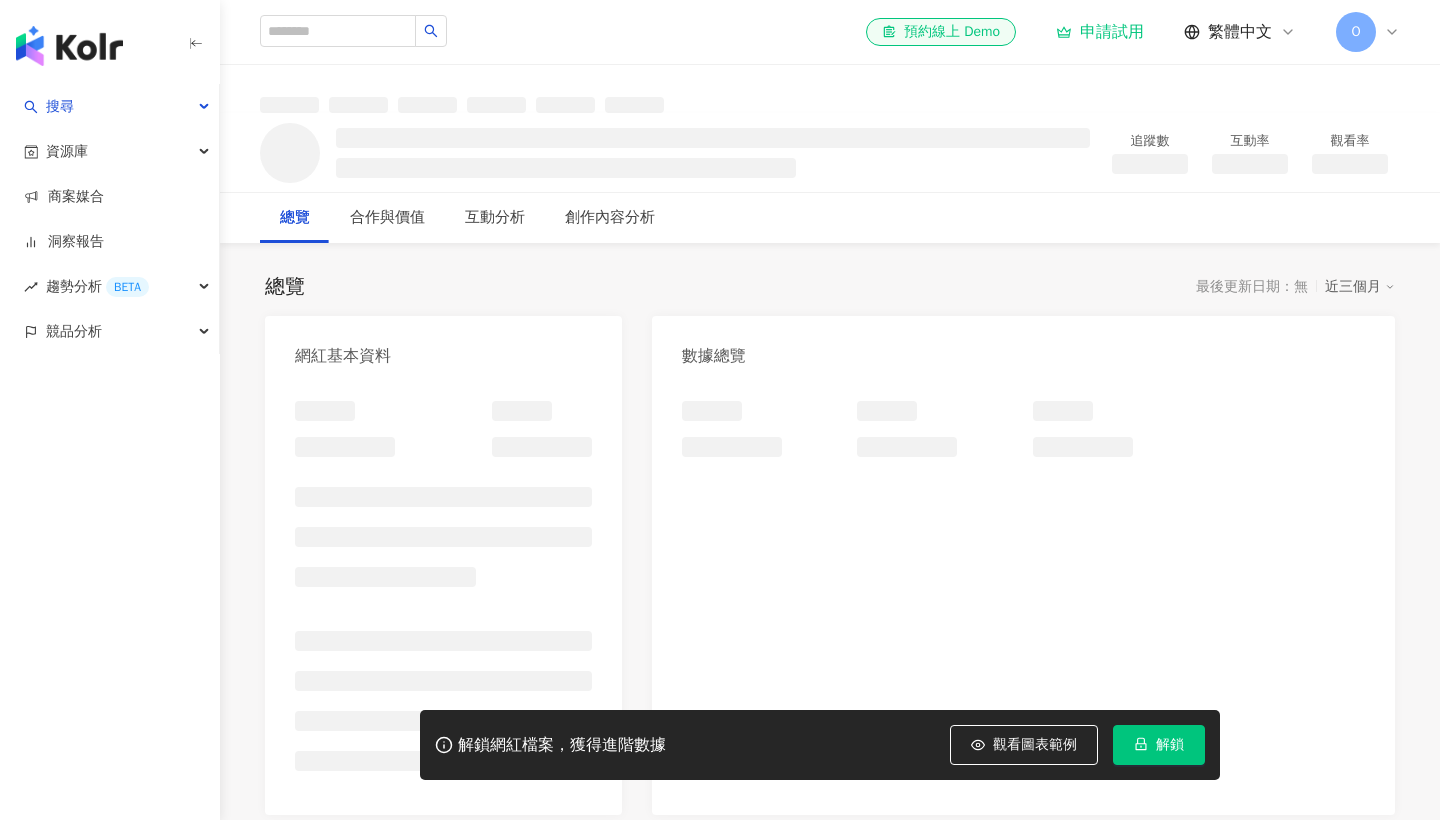 scroll, scrollTop: 0, scrollLeft: 0, axis: both 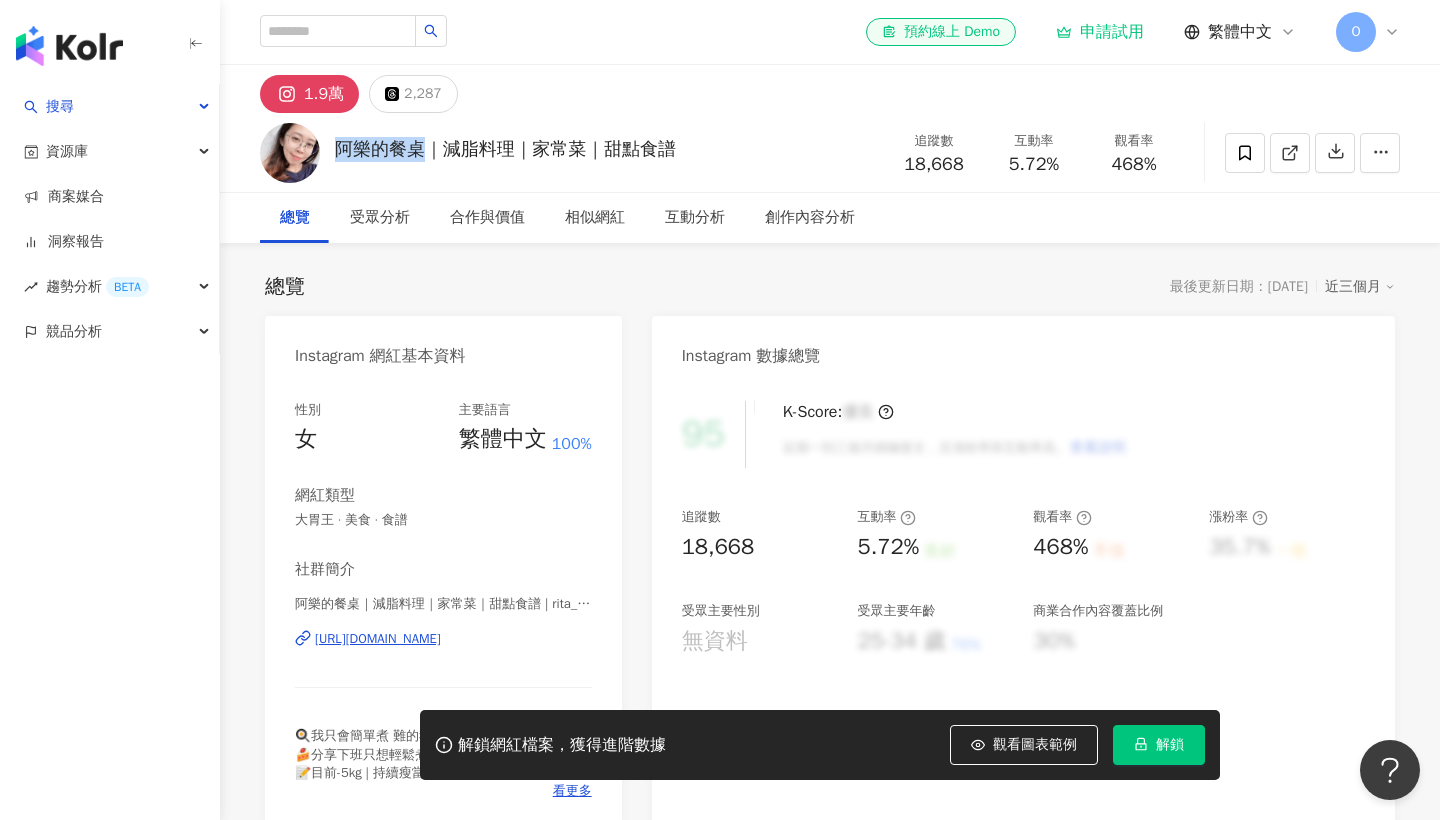 drag, startPoint x: 399, startPoint y: 146, endPoint x: 422, endPoint y: 148, distance: 23.086792 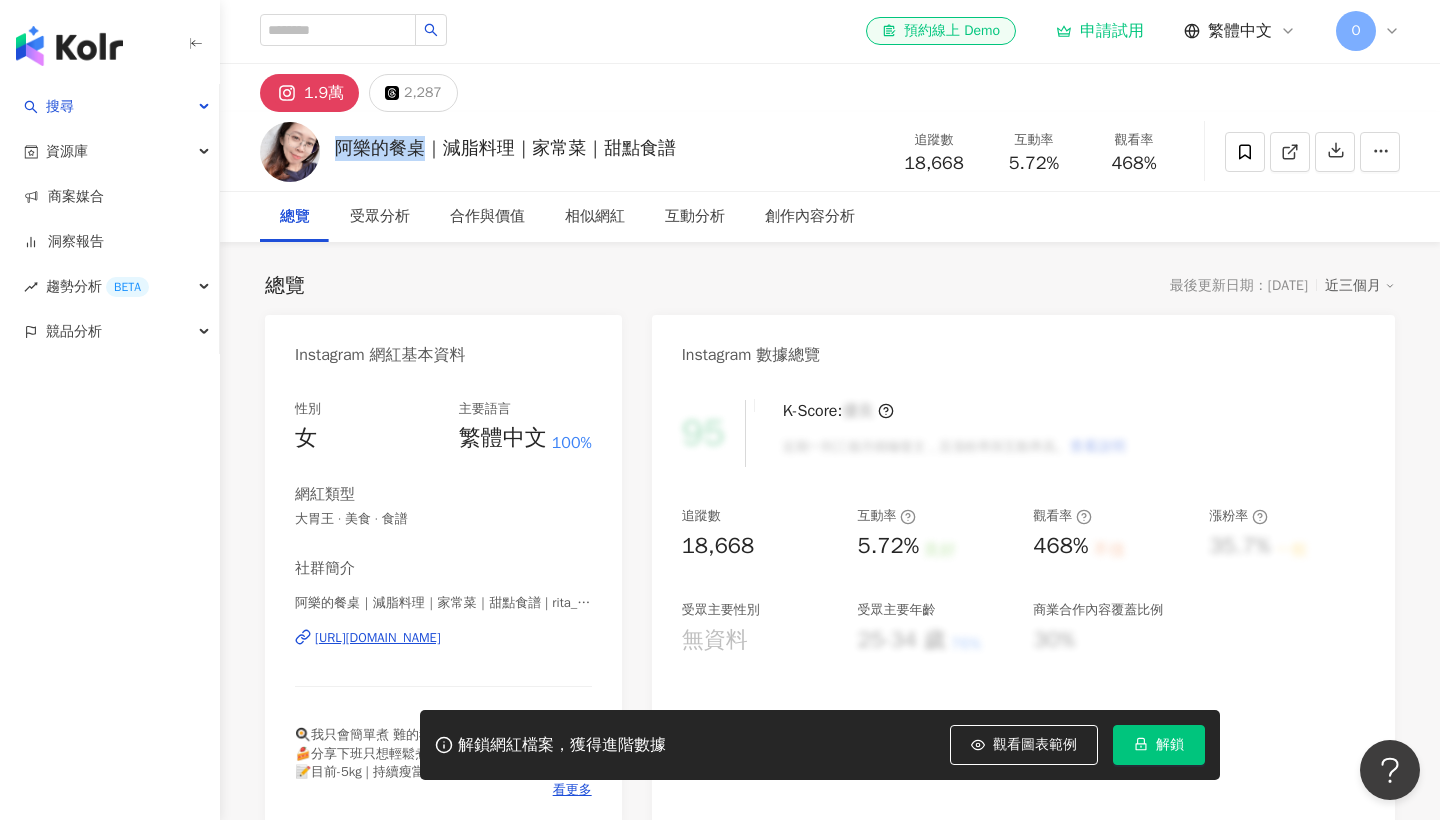 scroll, scrollTop: 28, scrollLeft: 0, axis: vertical 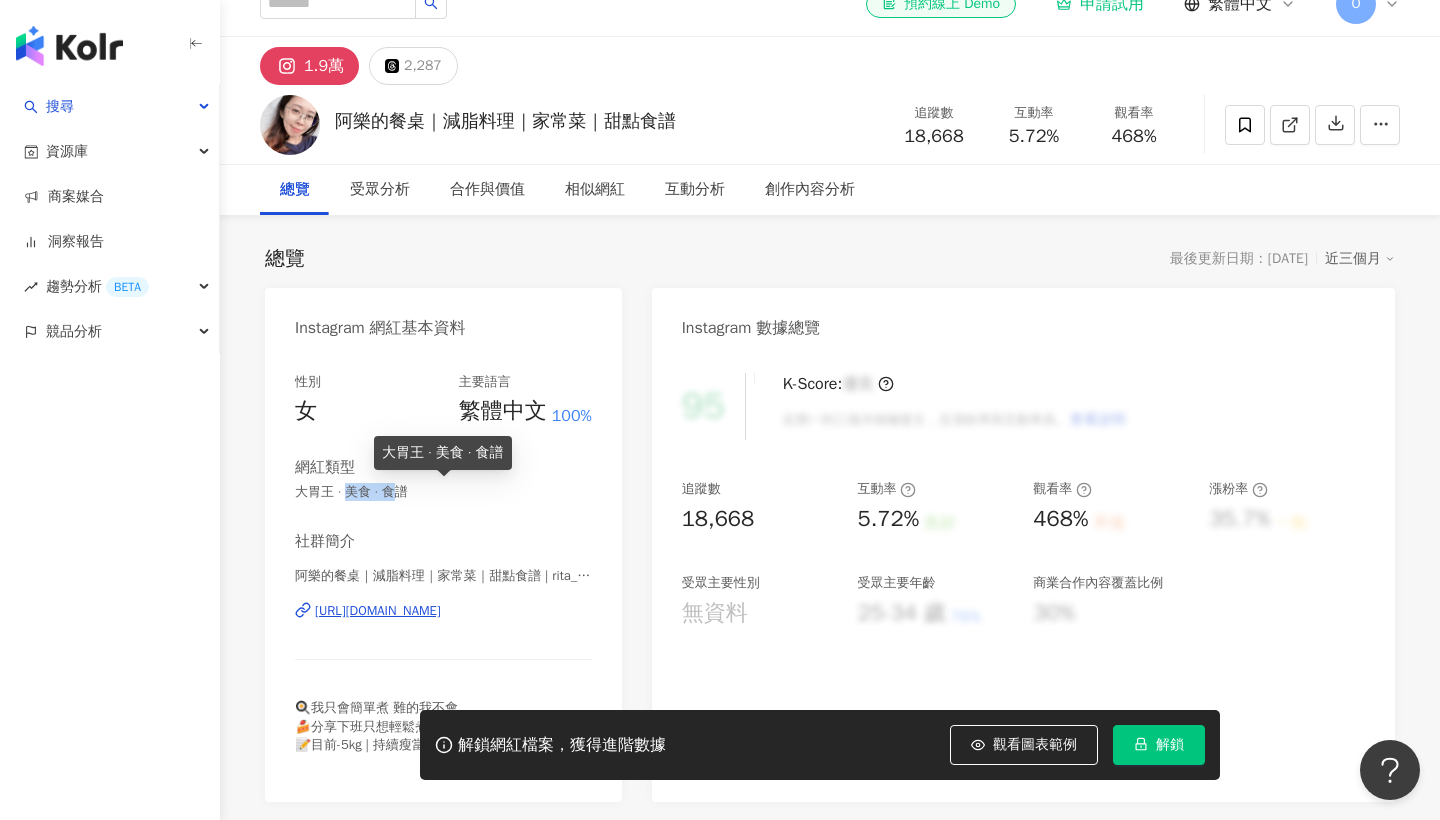 drag, startPoint x: 351, startPoint y: 492, endPoint x: 403, endPoint y: 492, distance: 52 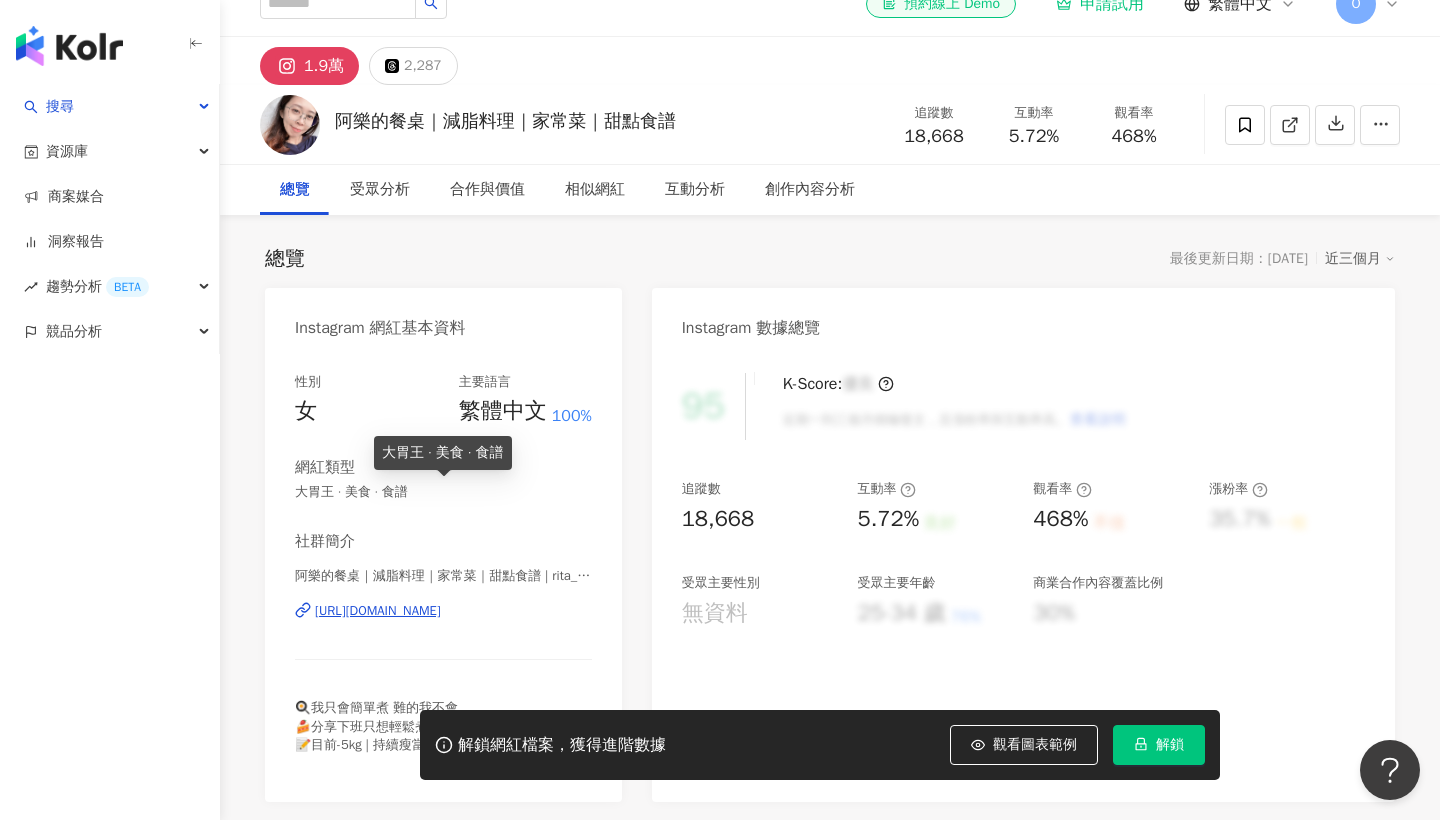 click on "大胃王 · 美食 · 食譜" at bounding box center [443, 492] 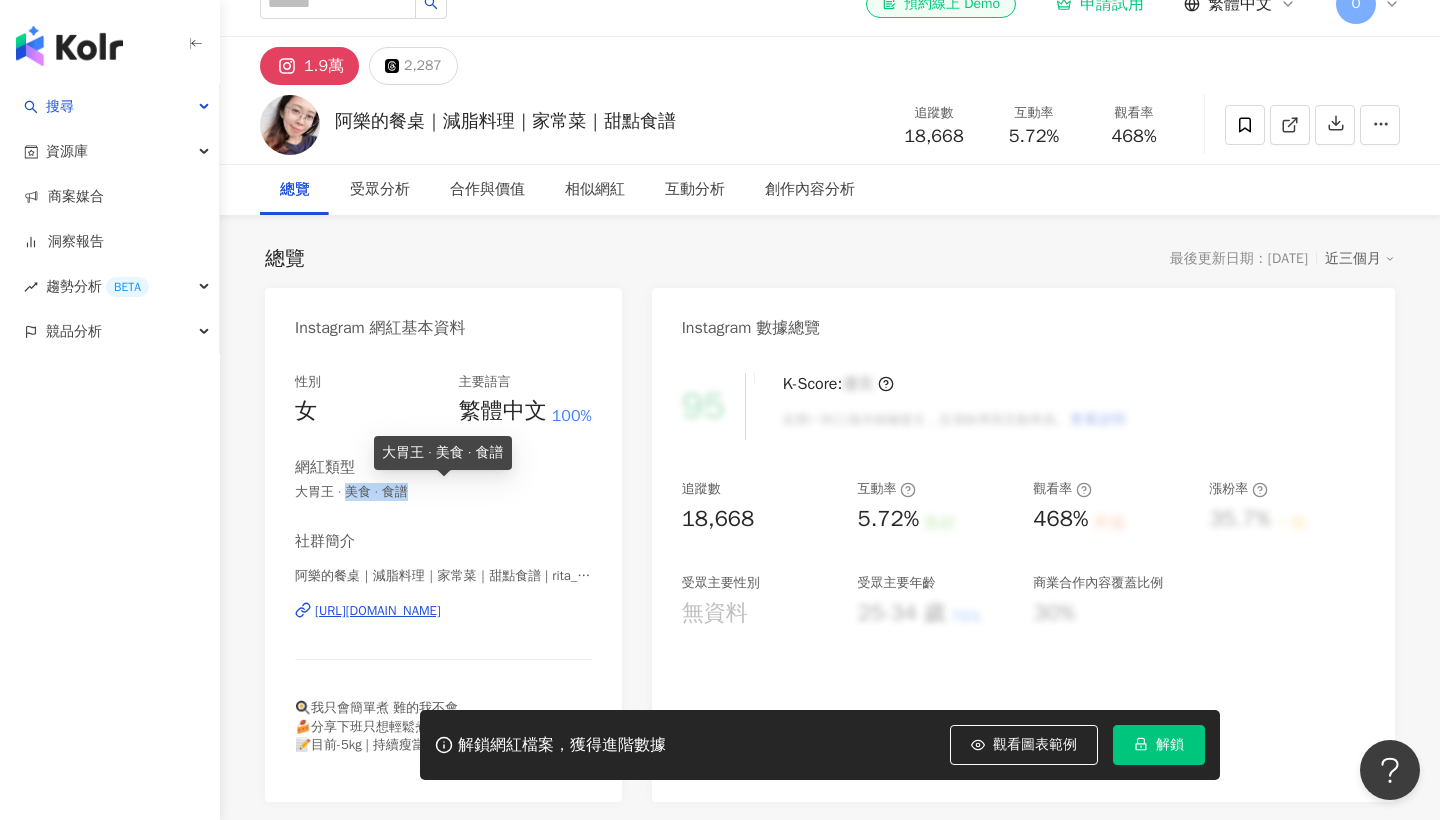 drag, startPoint x: 346, startPoint y: 494, endPoint x: 410, endPoint y: 494, distance: 64 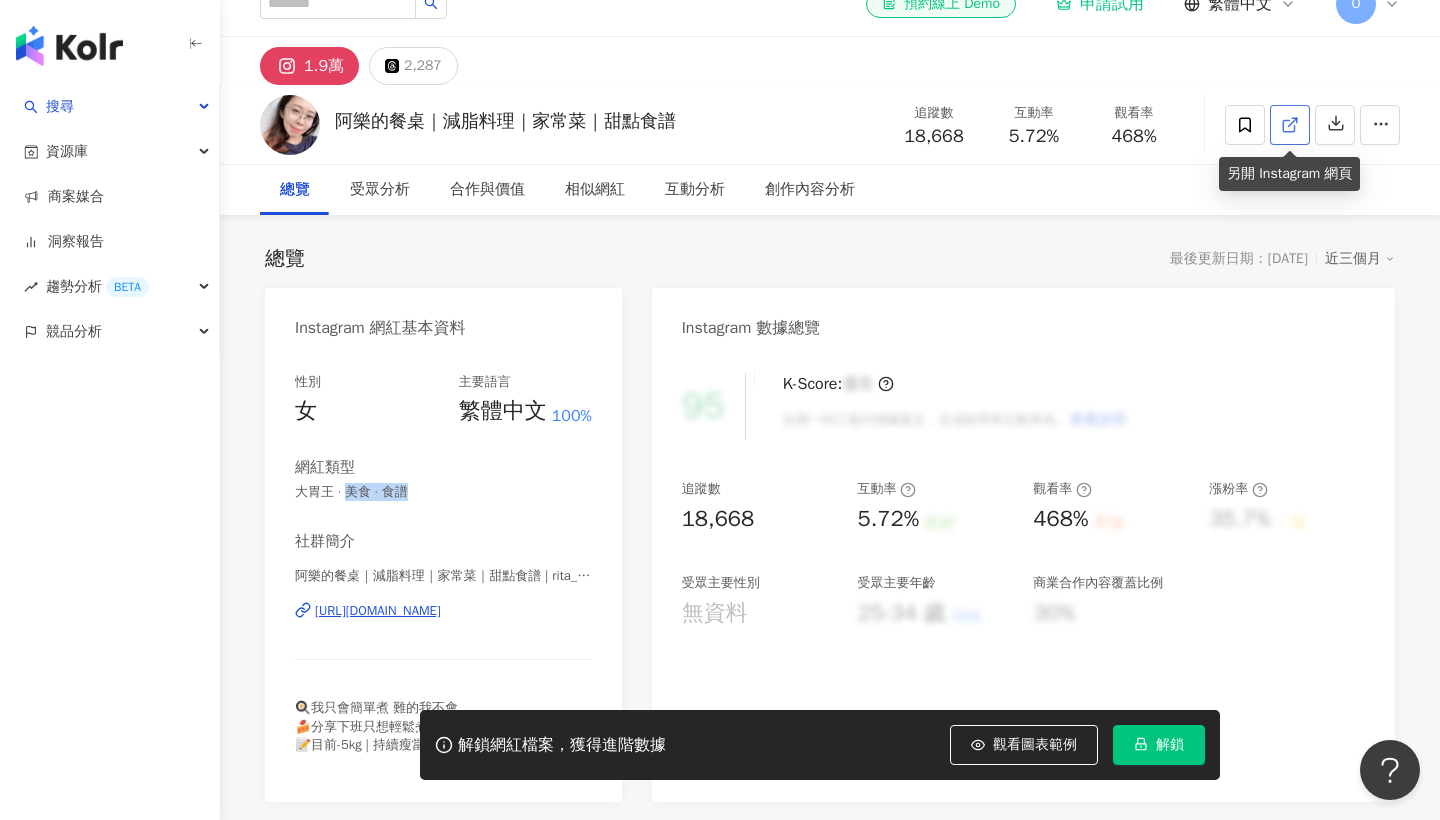 click 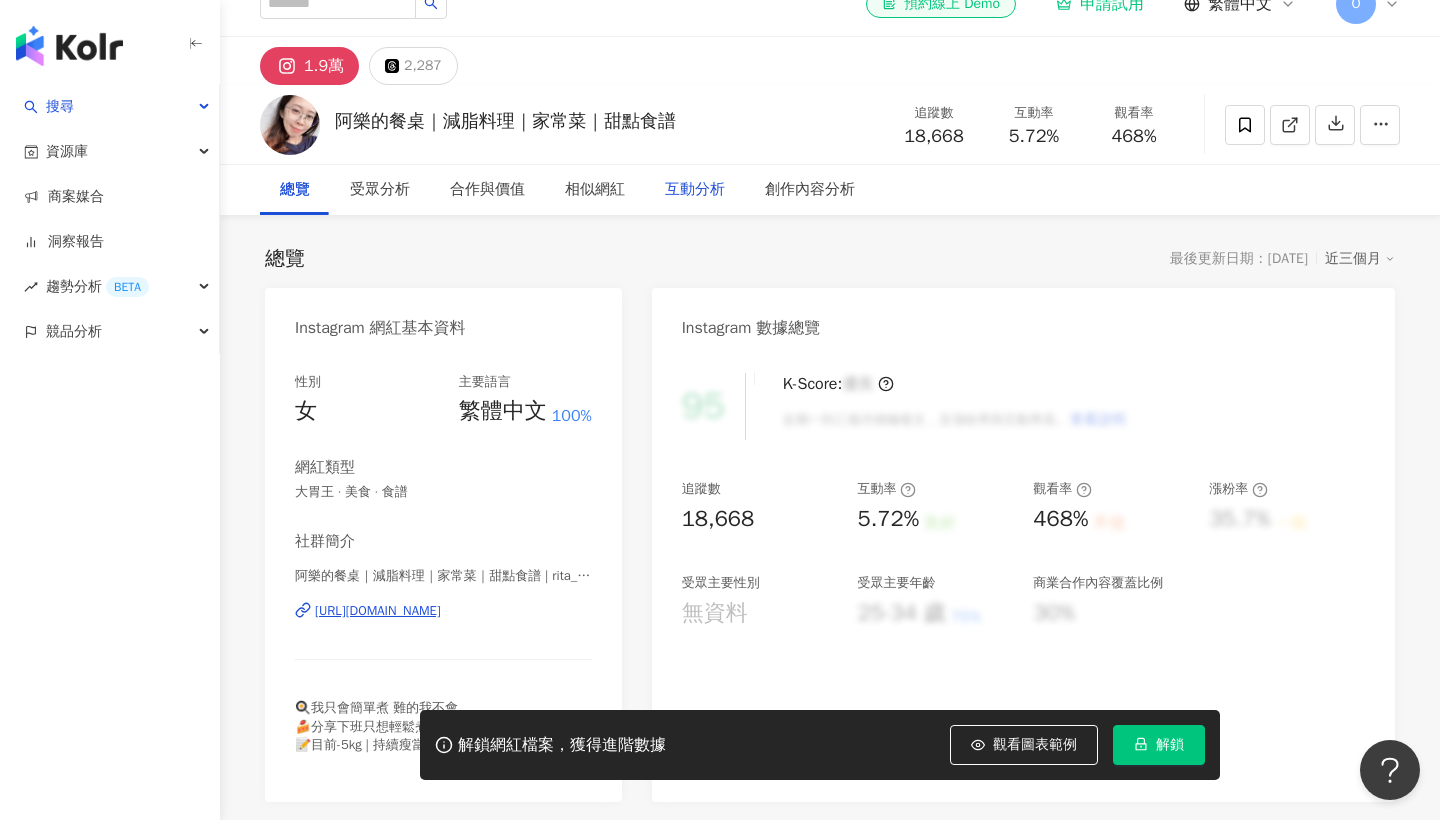 click on "互動分析" at bounding box center (695, 190) 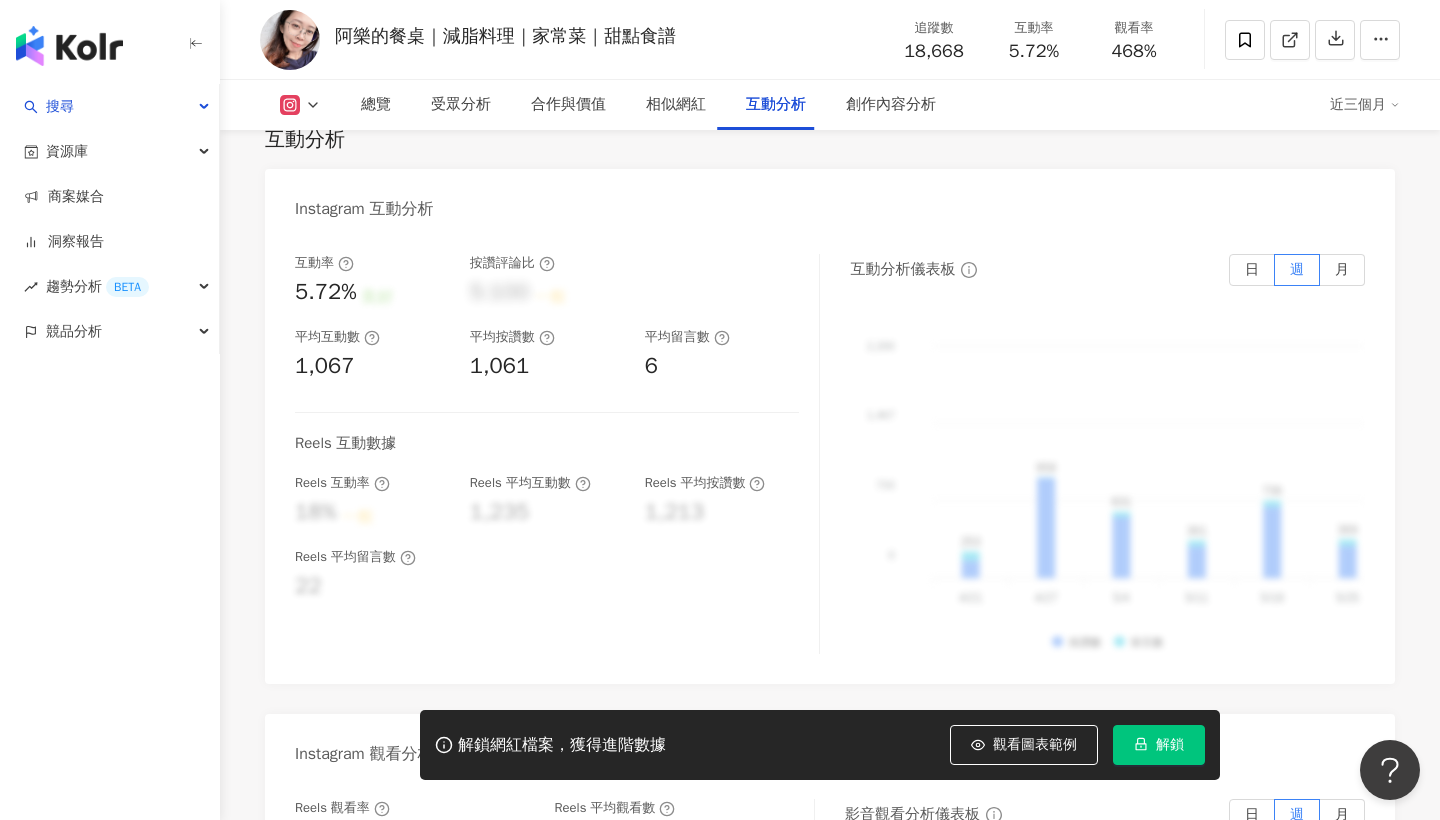 scroll, scrollTop: 3935, scrollLeft: 0, axis: vertical 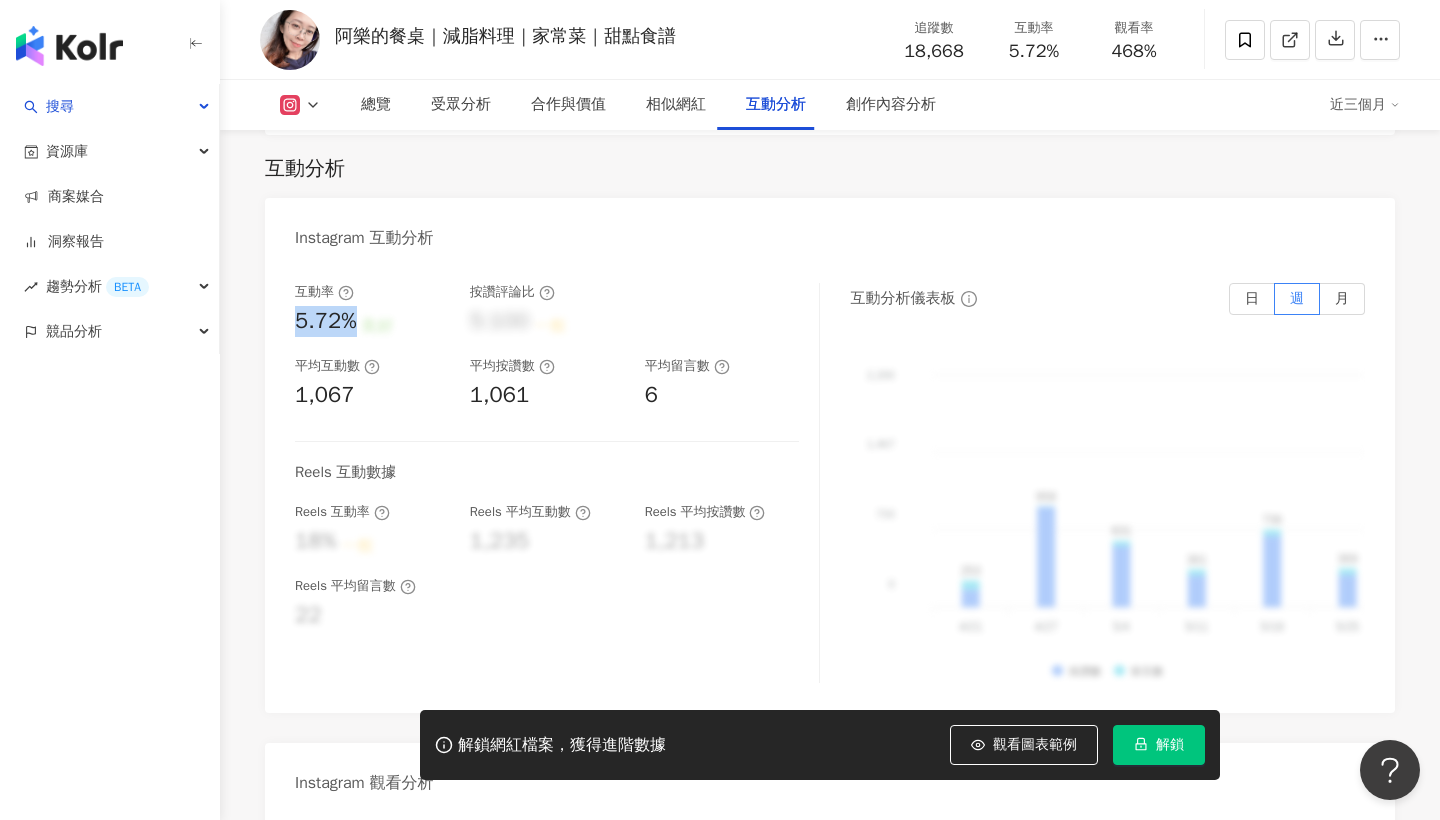 drag, startPoint x: 288, startPoint y: 322, endPoint x: 351, endPoint y: 325, distance: 63.07139 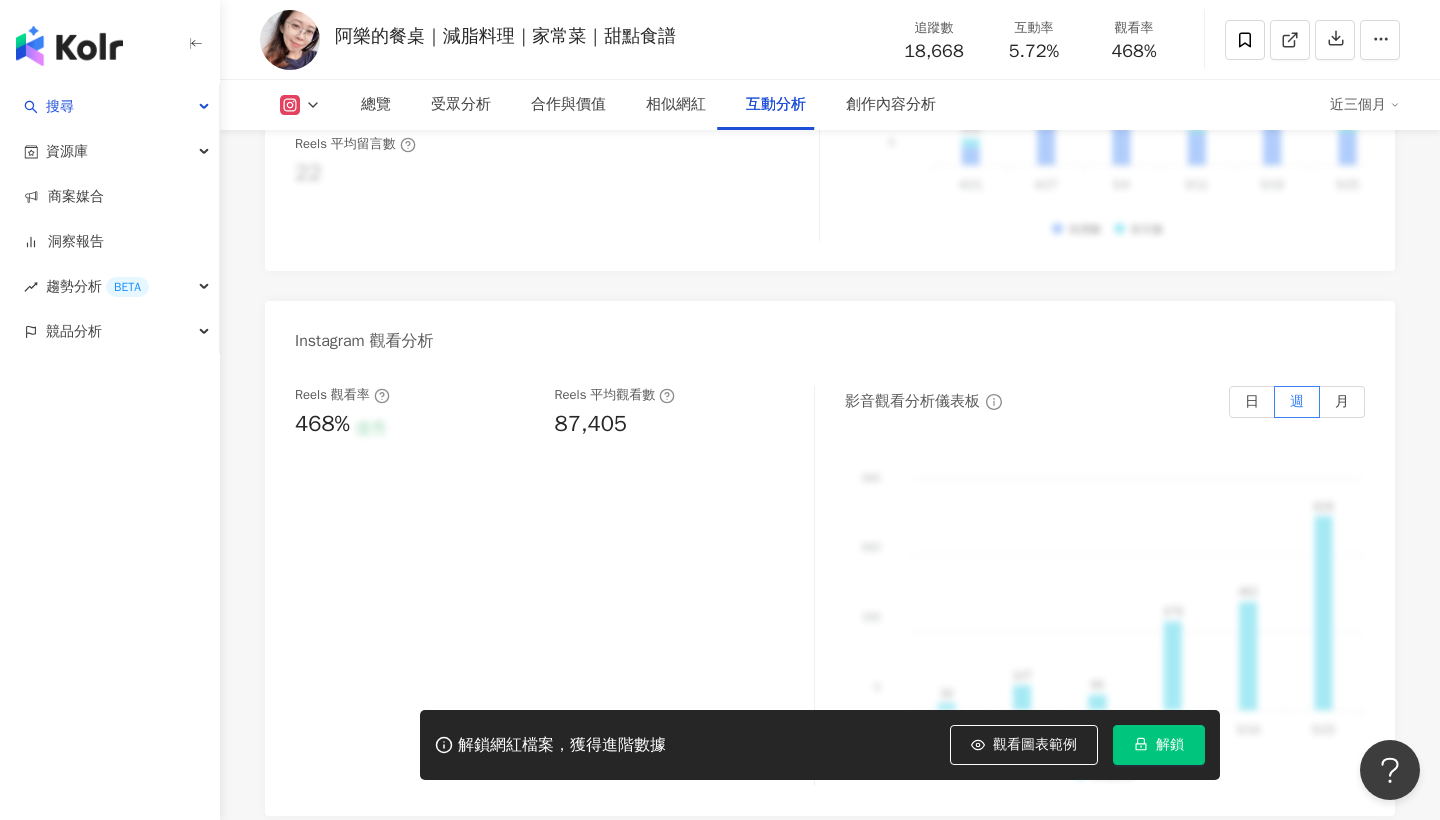scroll, scrollTop: 4374, scrollLeft: 0, axis: vertical 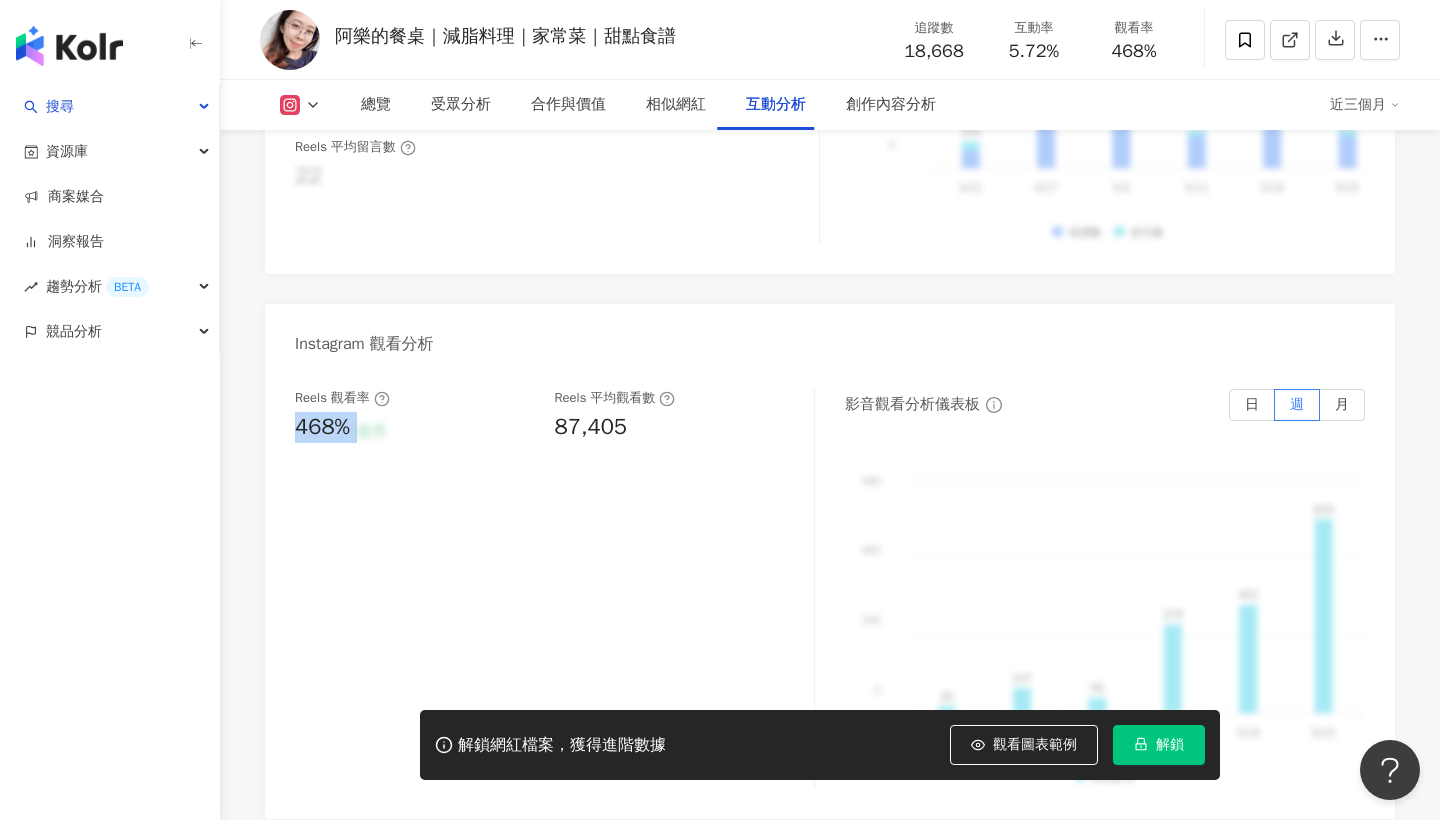 drag, startPoint x: 288, startPoint y: 412, endPoint x: 360, endPoint y: 428, distance: 73.756355 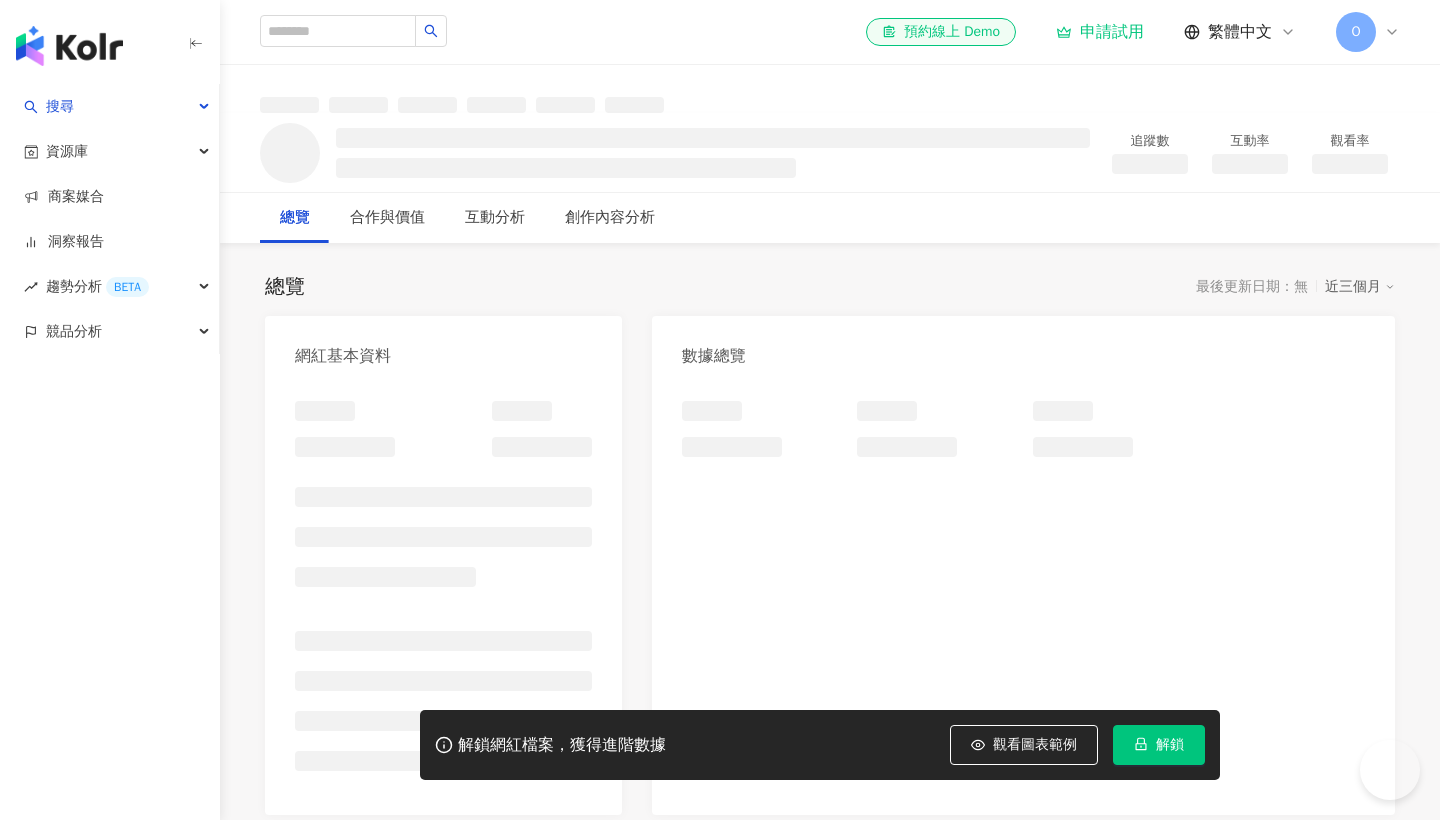 scroll, scrollTop: 0, scrollLeft: 0, axis: both 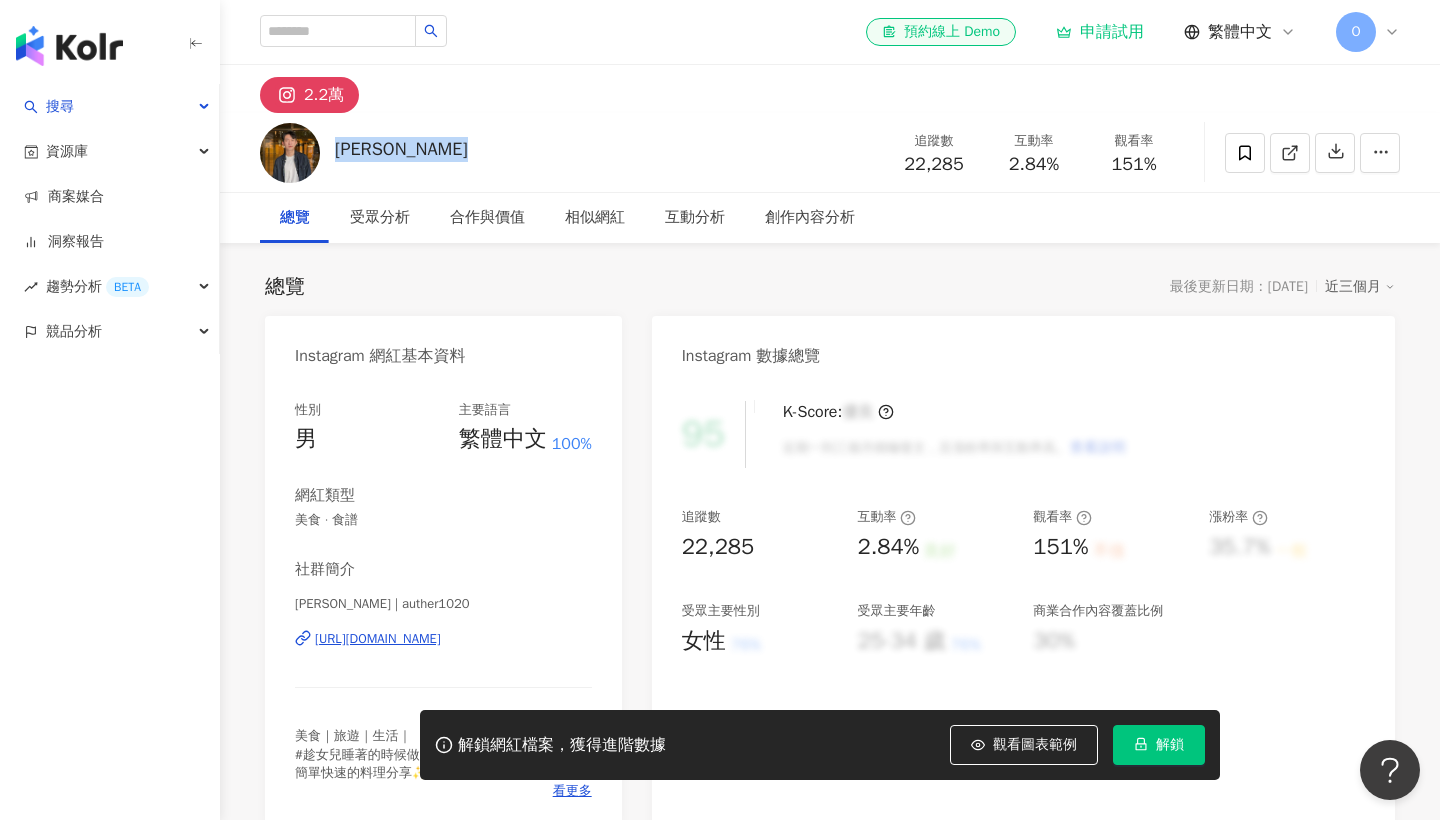 drag, startPoint x: 331, startPoint y: 154, endPoint x: 486, endPoint y: 154, distance: 155 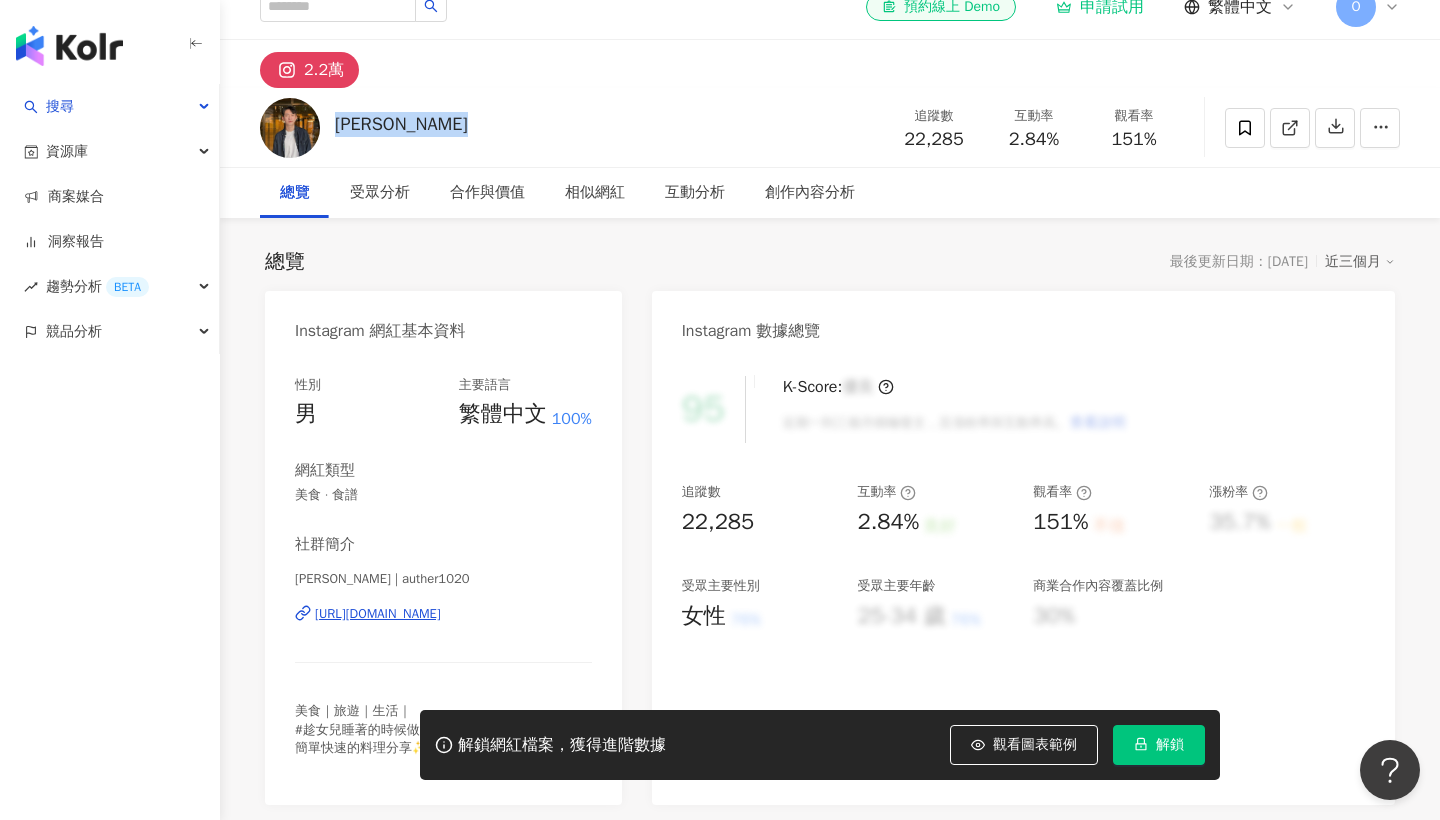 scroll, scrollTop: 29, scrollLeft: 0, axis: vertical 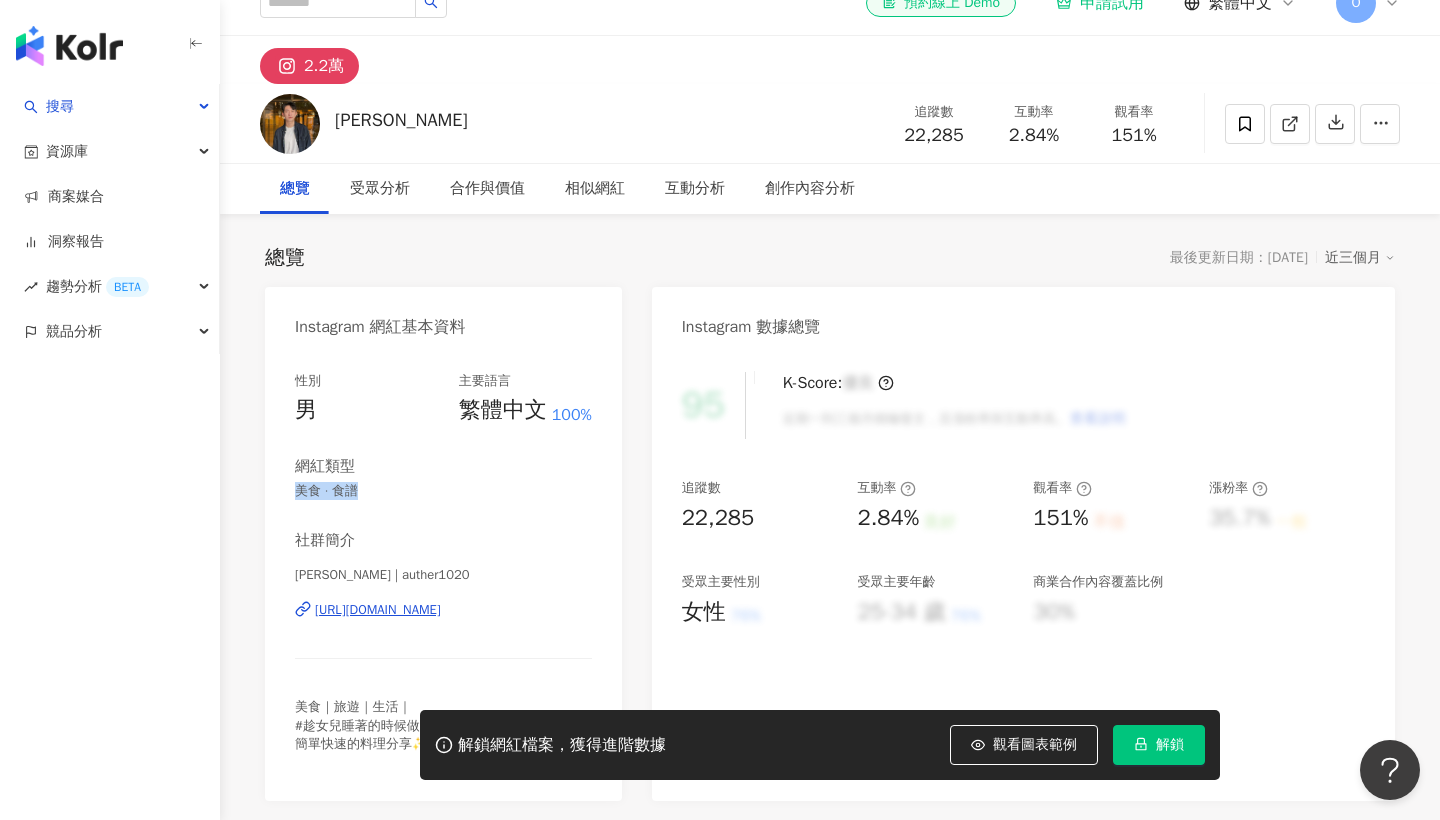 drag, startPoint x: 292, startPoint y: 489, endPoint x: 401, endPoint y: 489, distance: 109 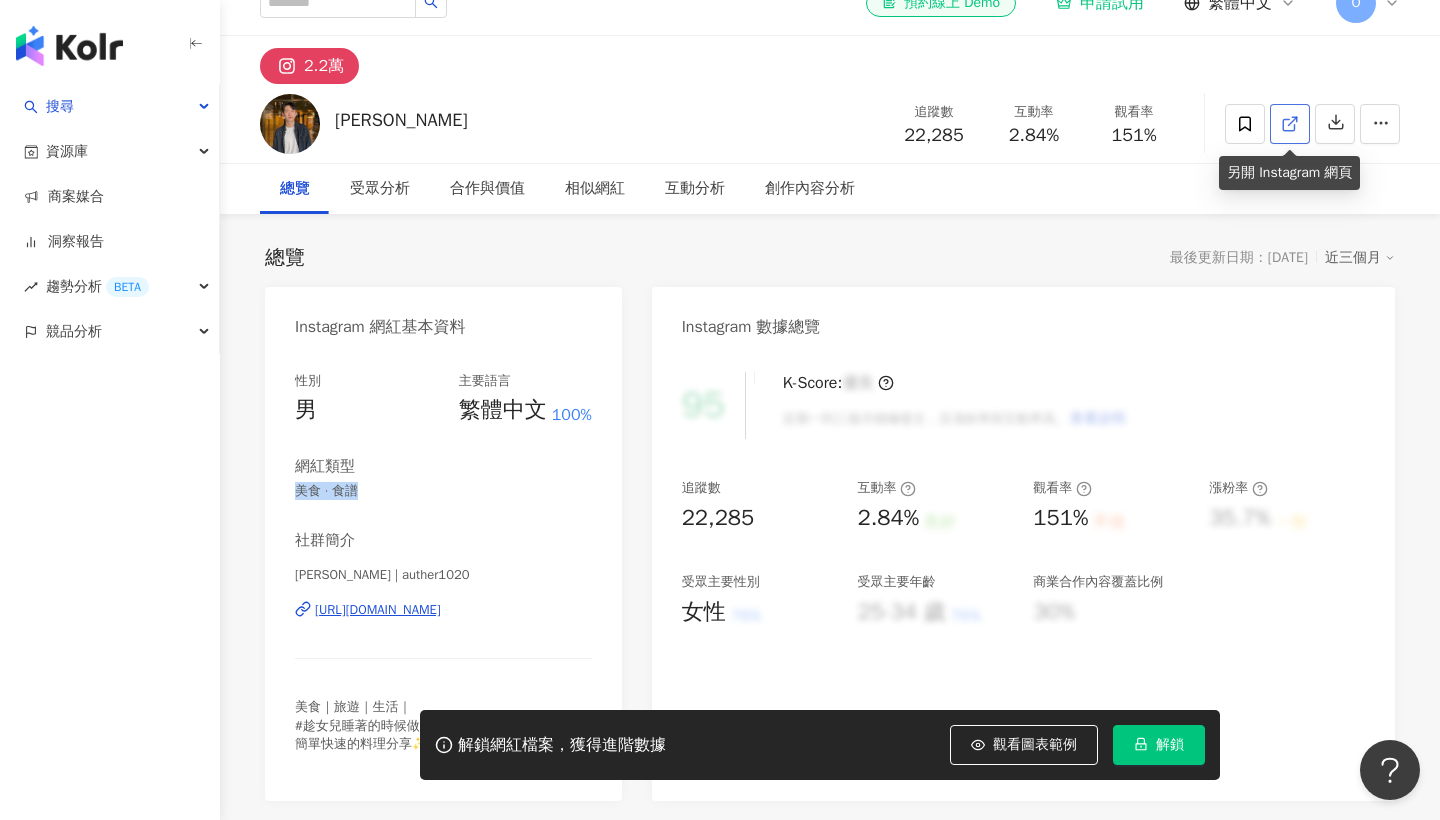 click at bounding box center (1290, 124) 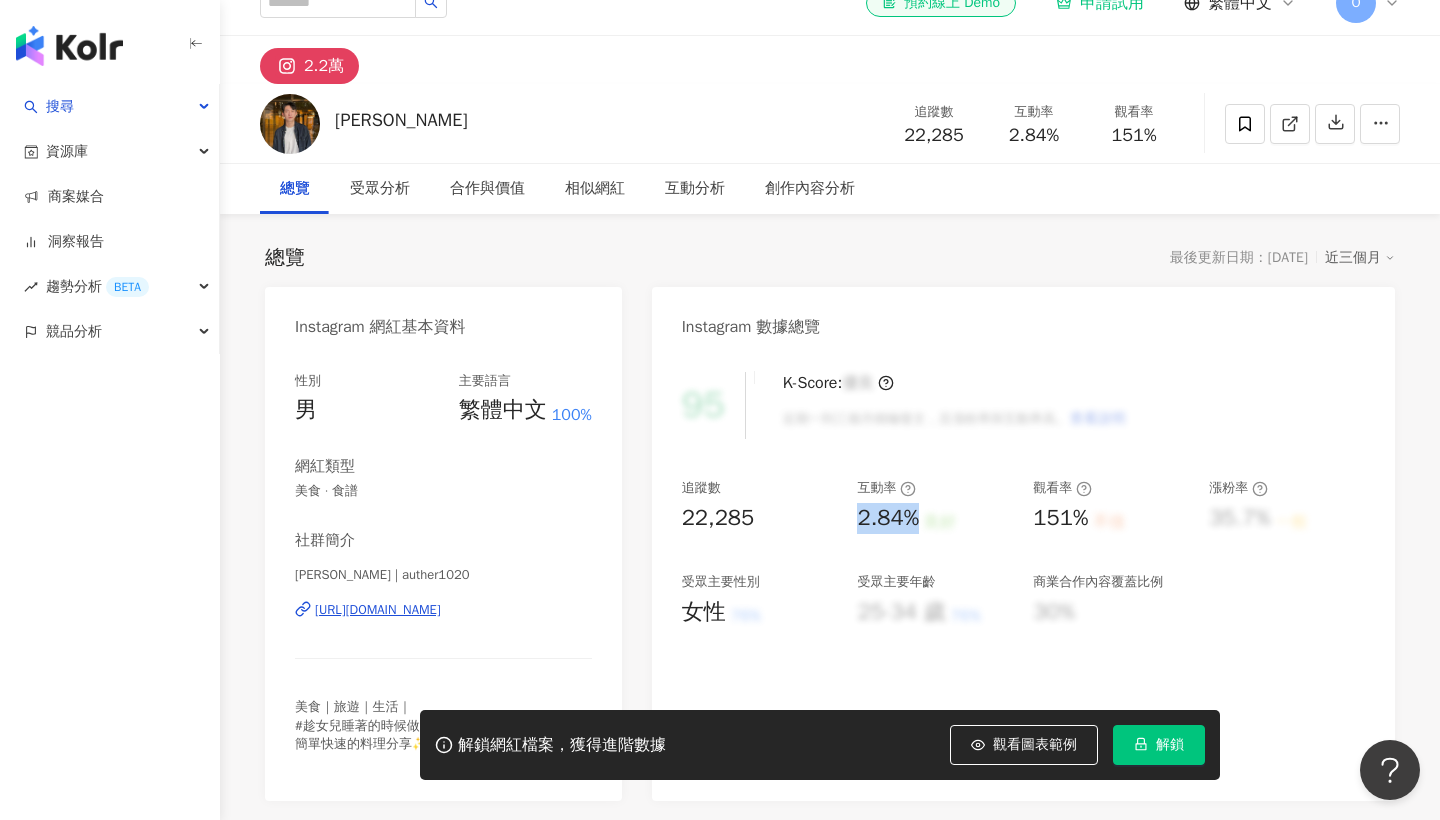 drag, startPoint x: 857, startPoint y: 520, endPoint x: 921, endPoint y: 523, distance: 64.070274 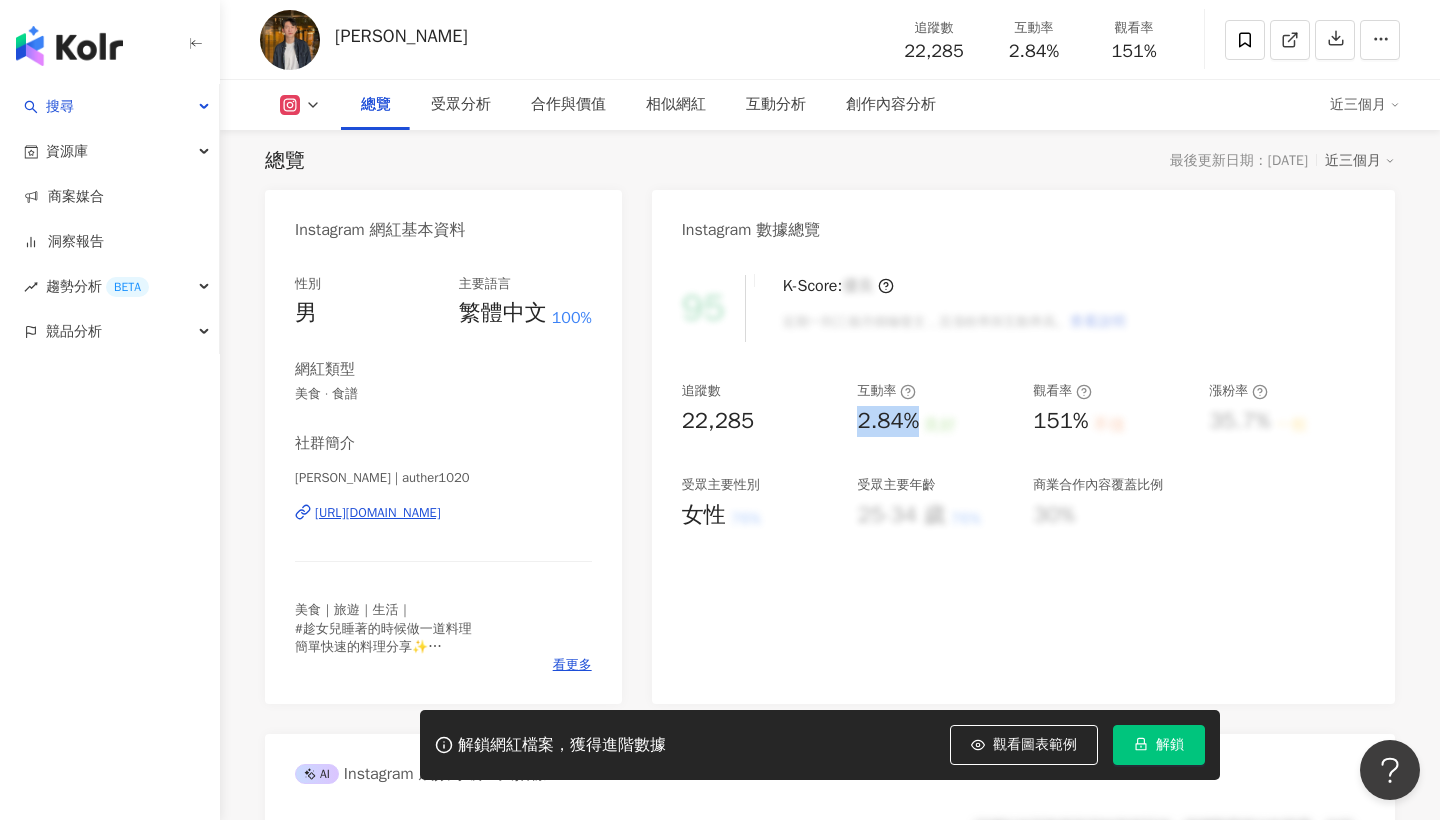 scroll, scrollTop: 100, scrollLeft: 0, axis: vertical 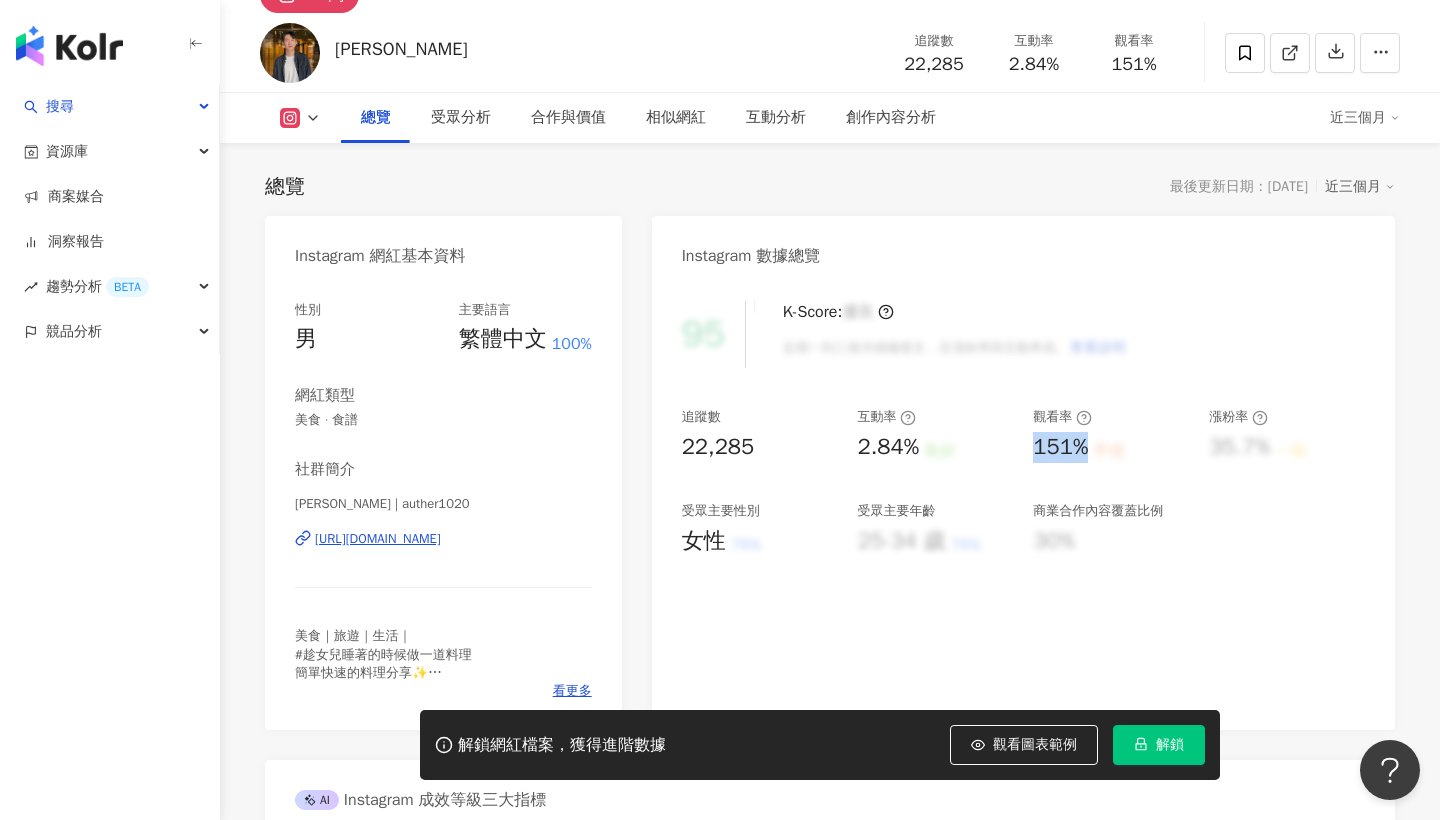 drag, startPoint x: 1028, startPoint y: 450, endPoint x: 1087, endPoint y: 450, distance: 59 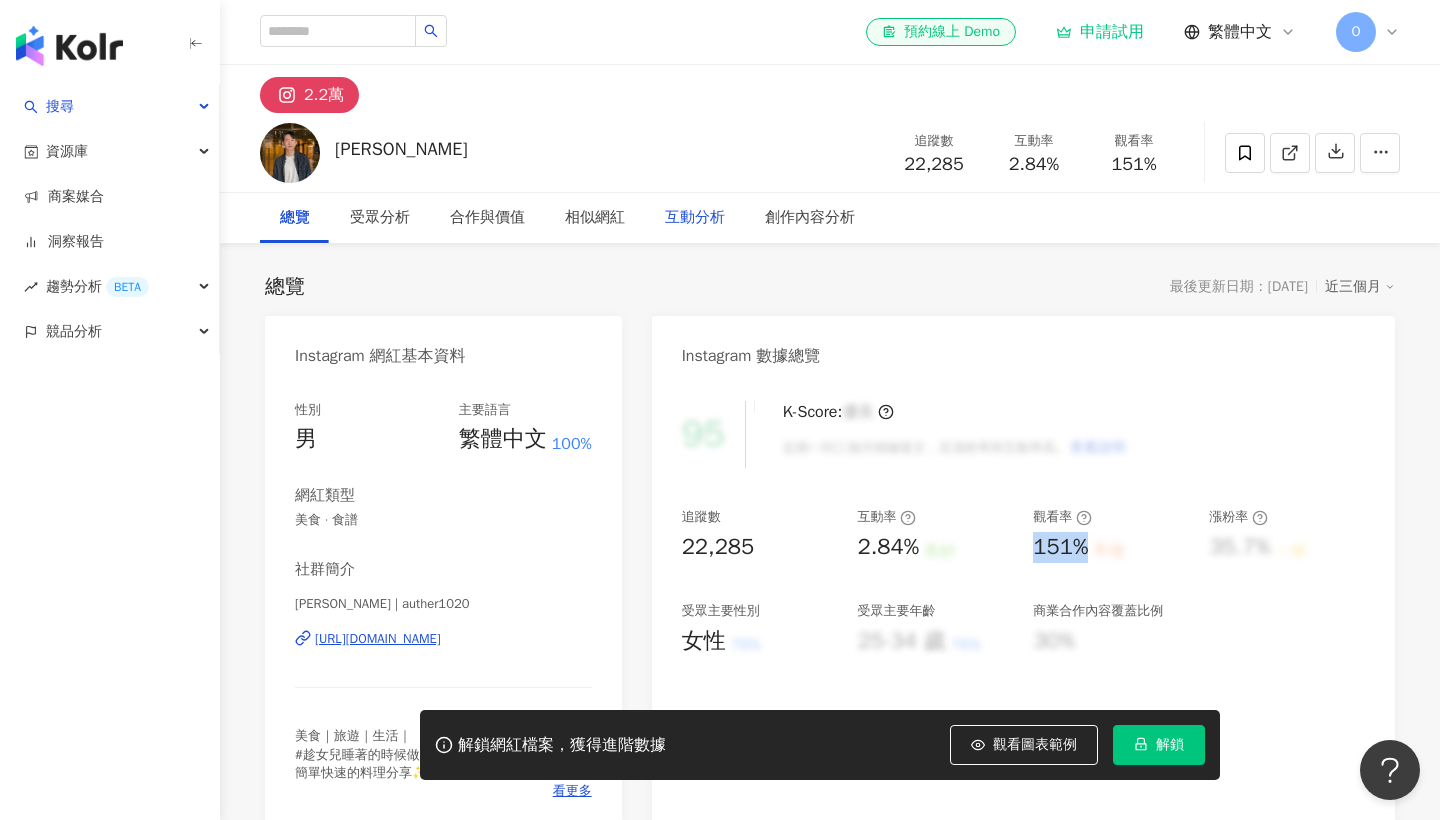 scroll, scrollTop: 0, scrollLeft: 0, axis: both 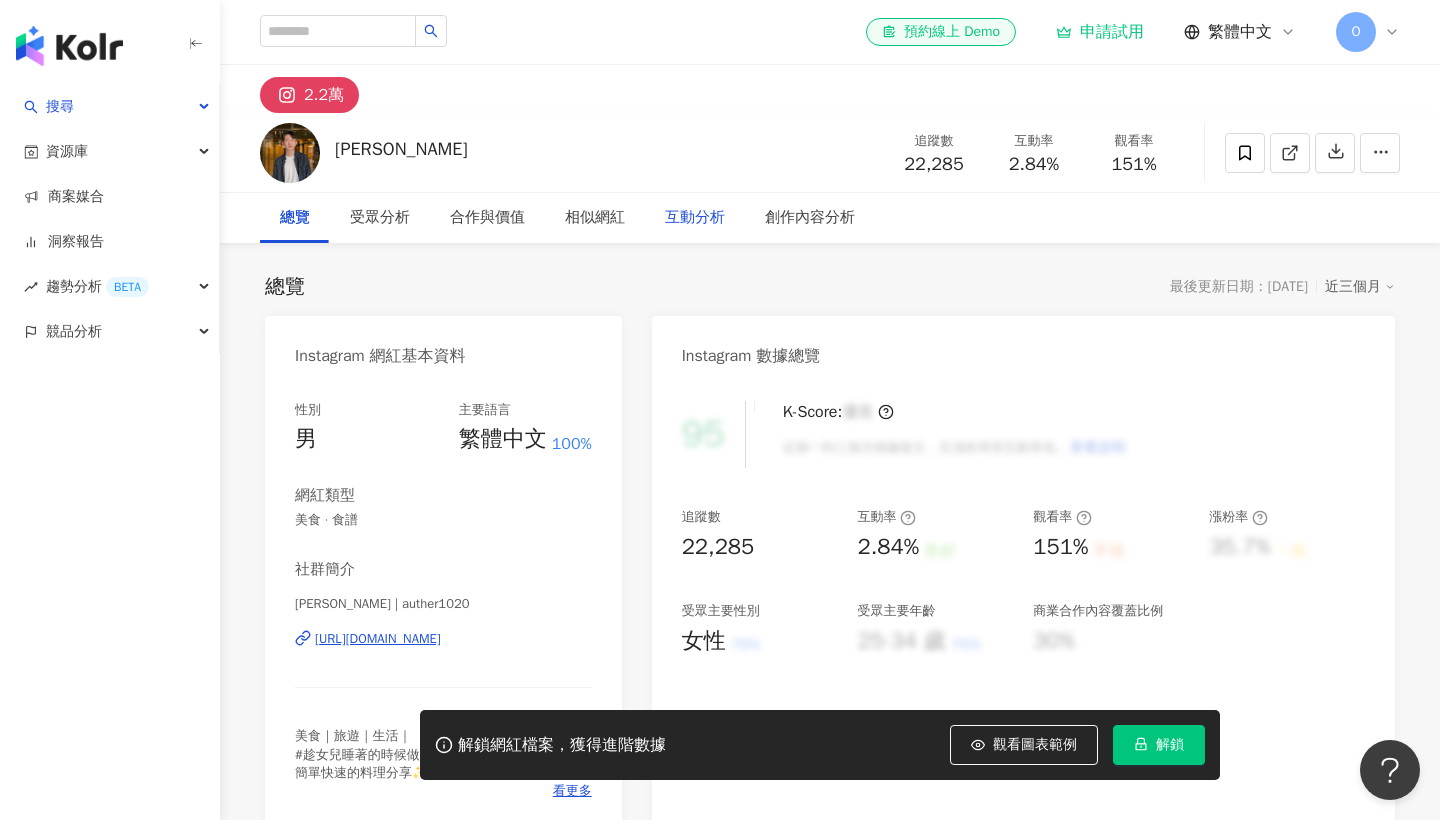 click on "互動分析" at bounding box center (695, 218) 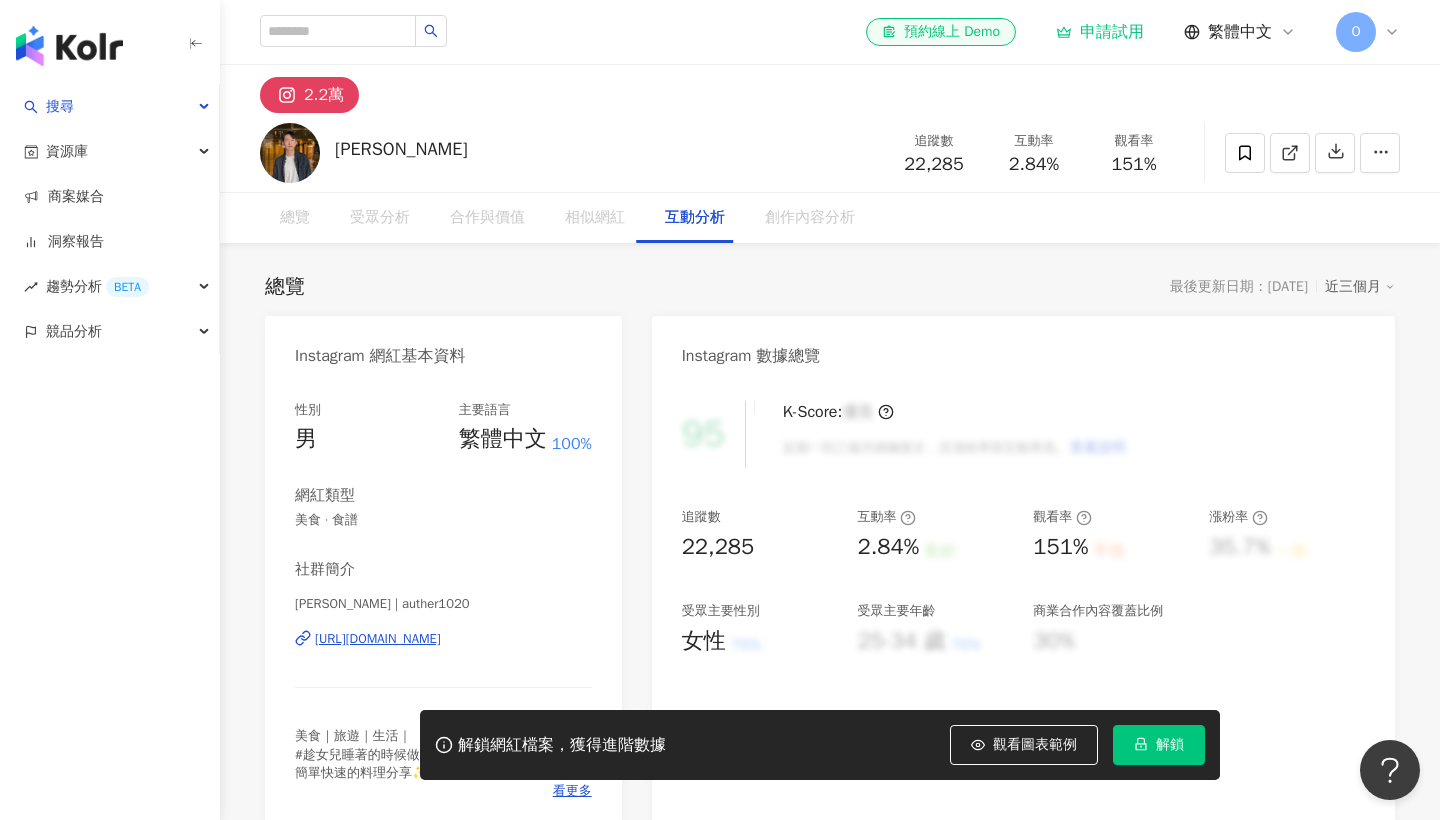 scroll, scrollTop: 3935, scrollLeft: 0, axis: vertical 